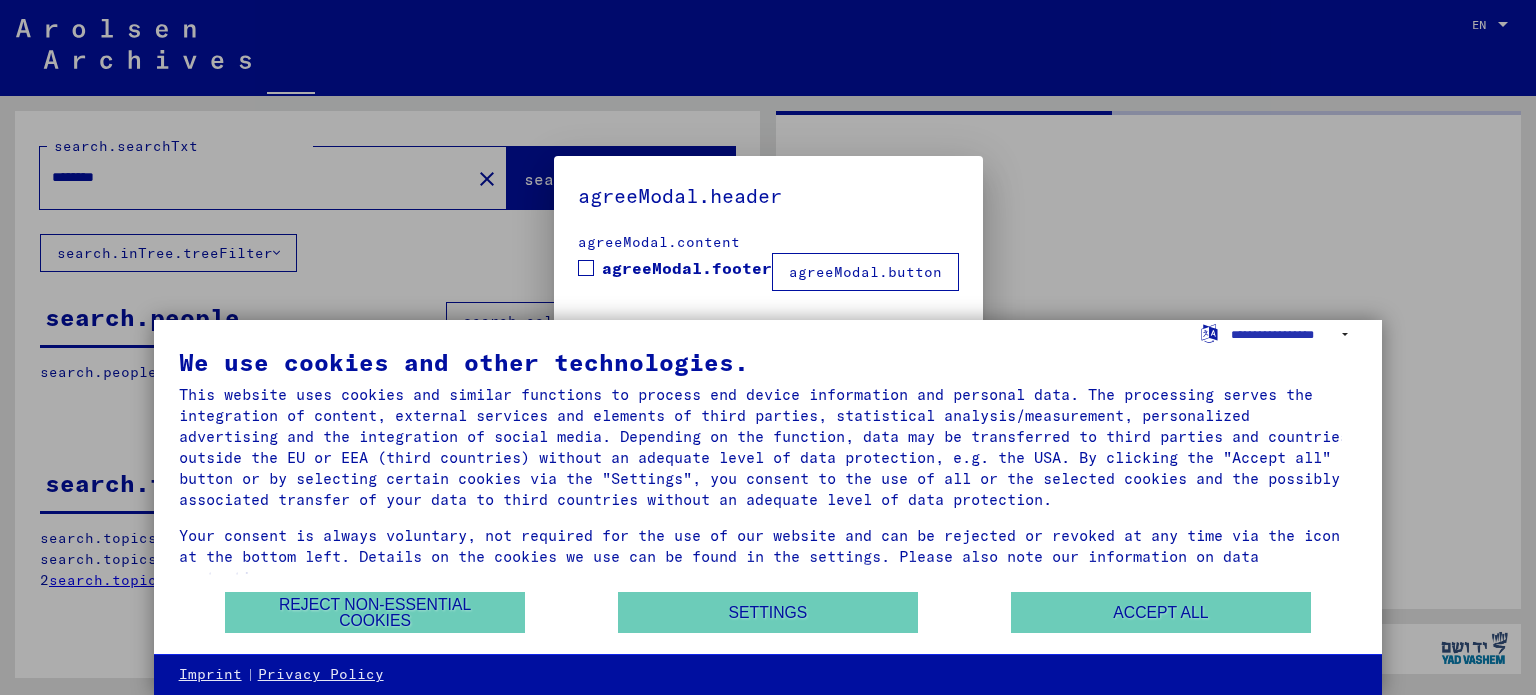 scroll, scrollTop: 0, scrollLeft: 0, axis: both 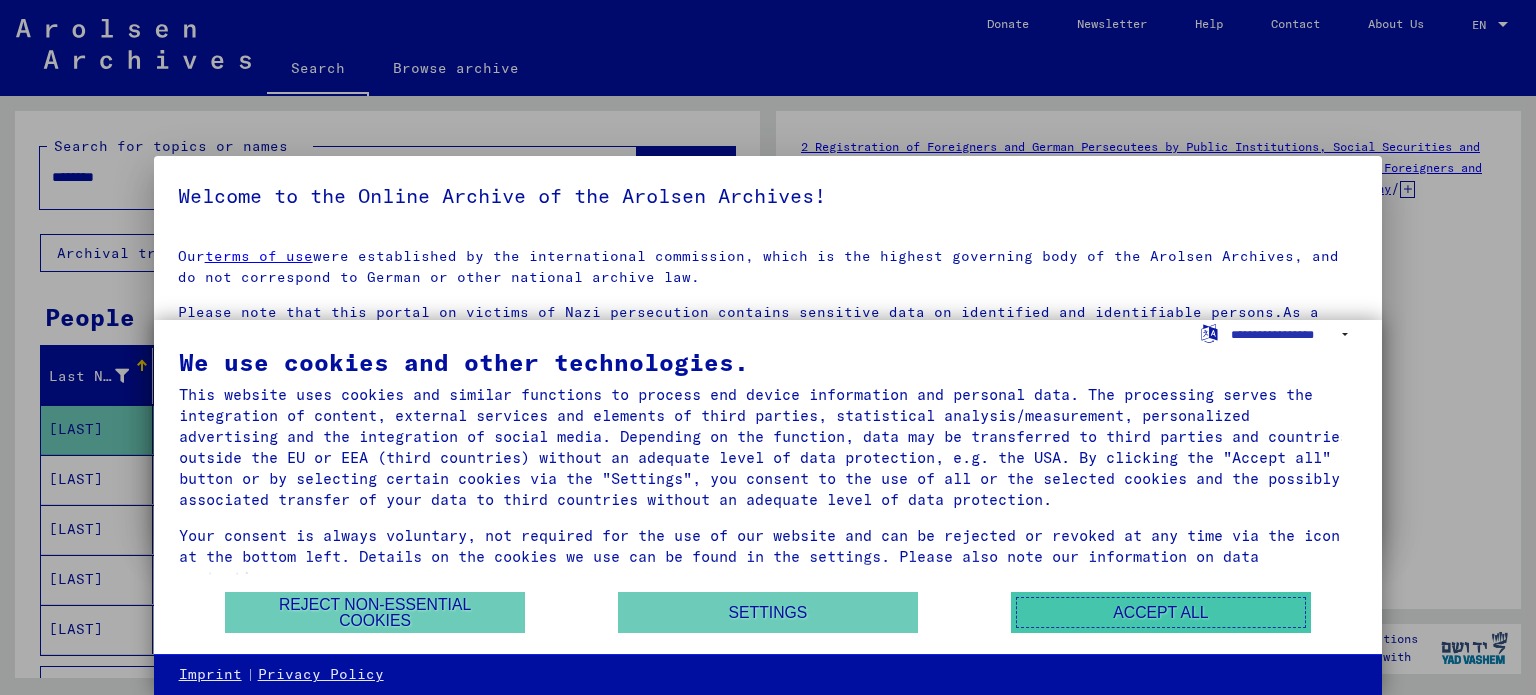 click on "Accept all" at bounding box center (1161, 612) 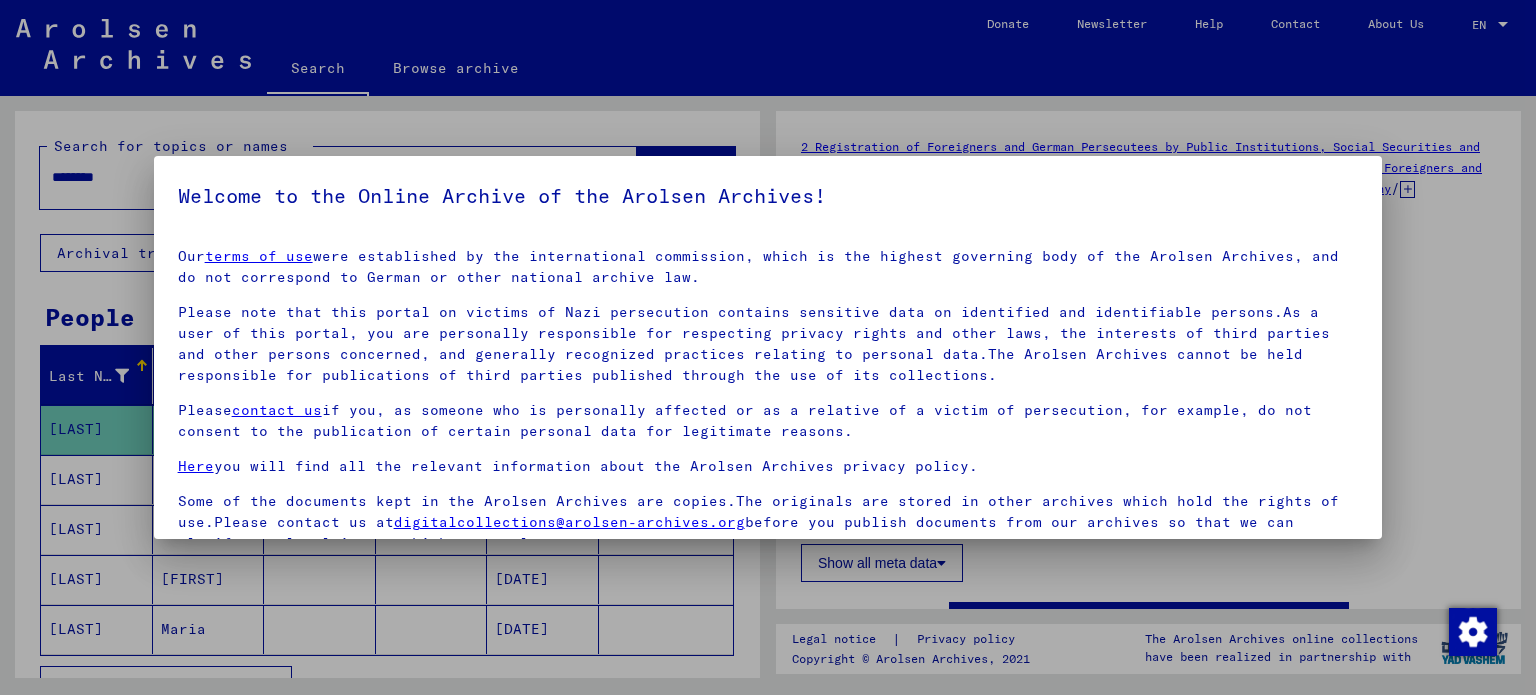 click at bounding box center (768, 347) 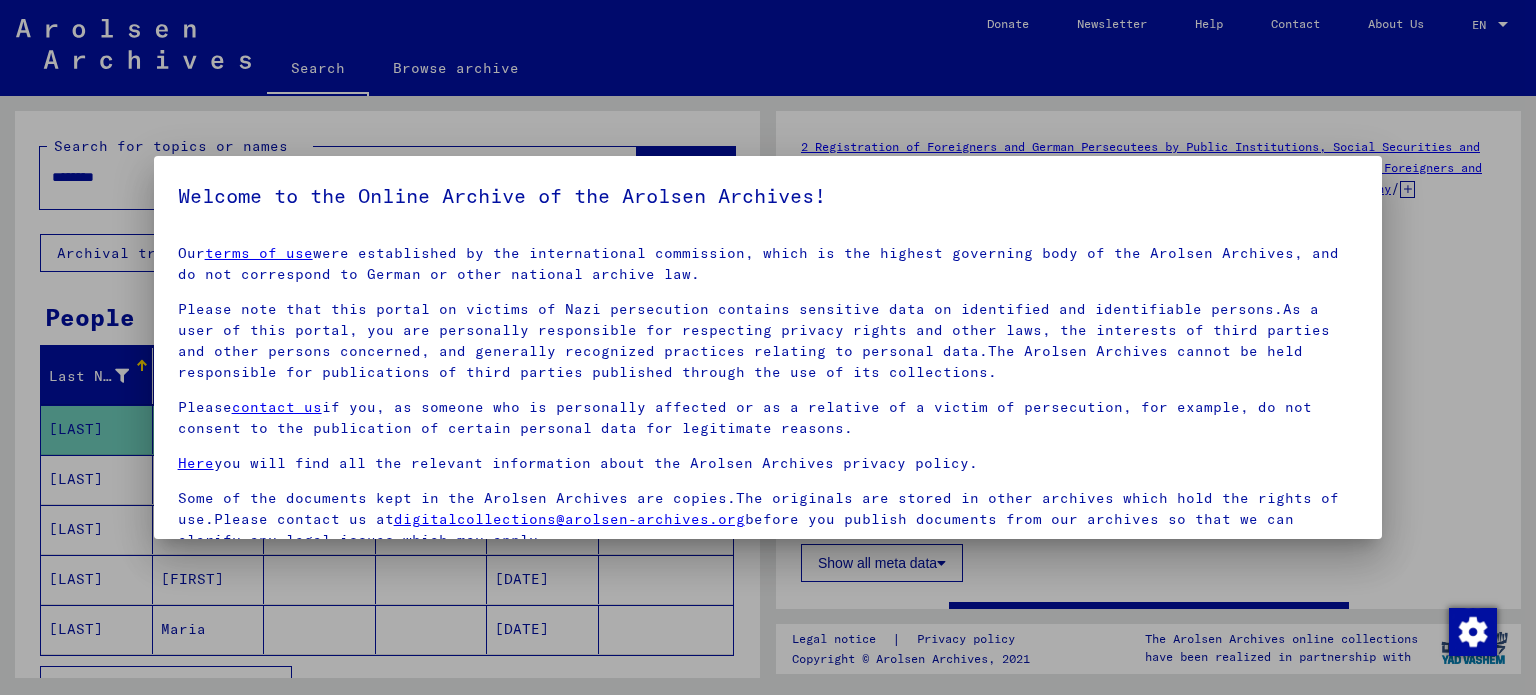 scroll, scrollTop: 4, scrollLeft: 0, axis: vertical 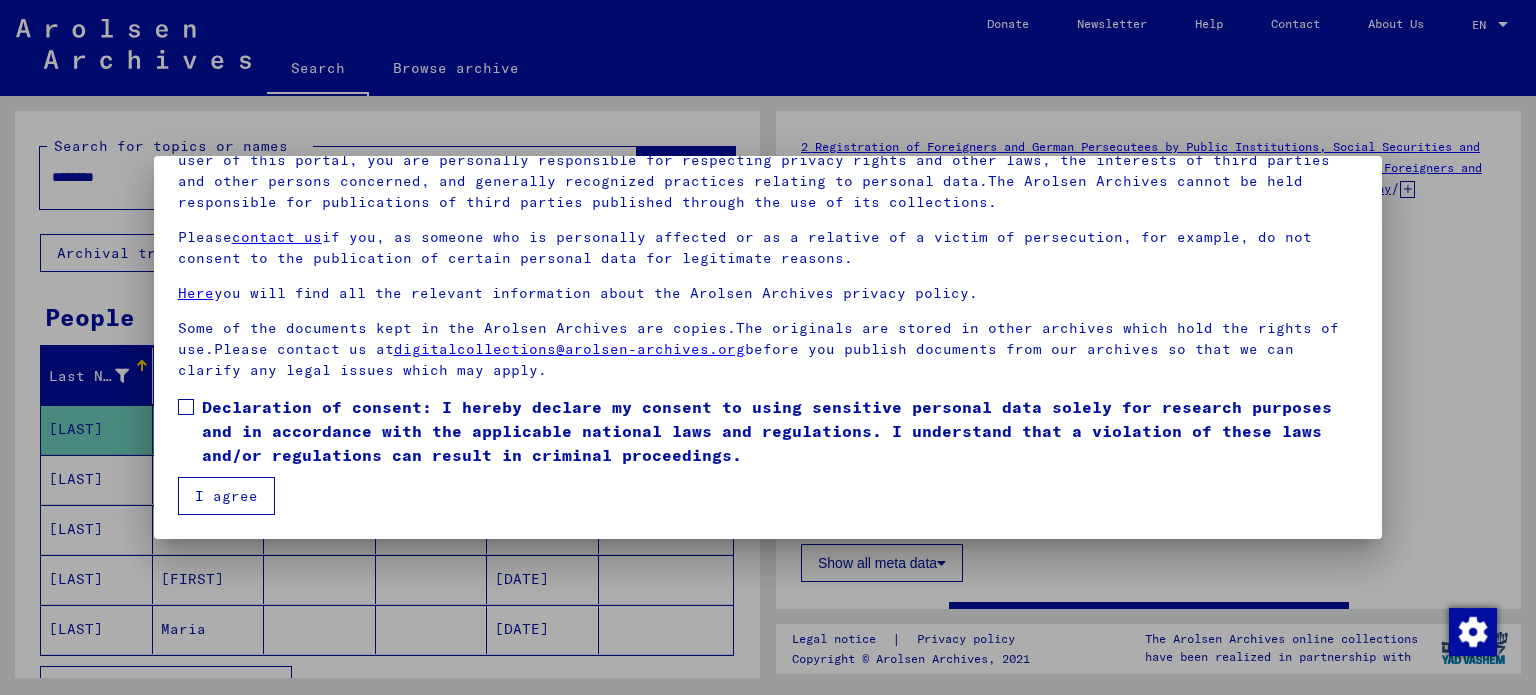 click on "I agree" at bounding box center [226, 496] 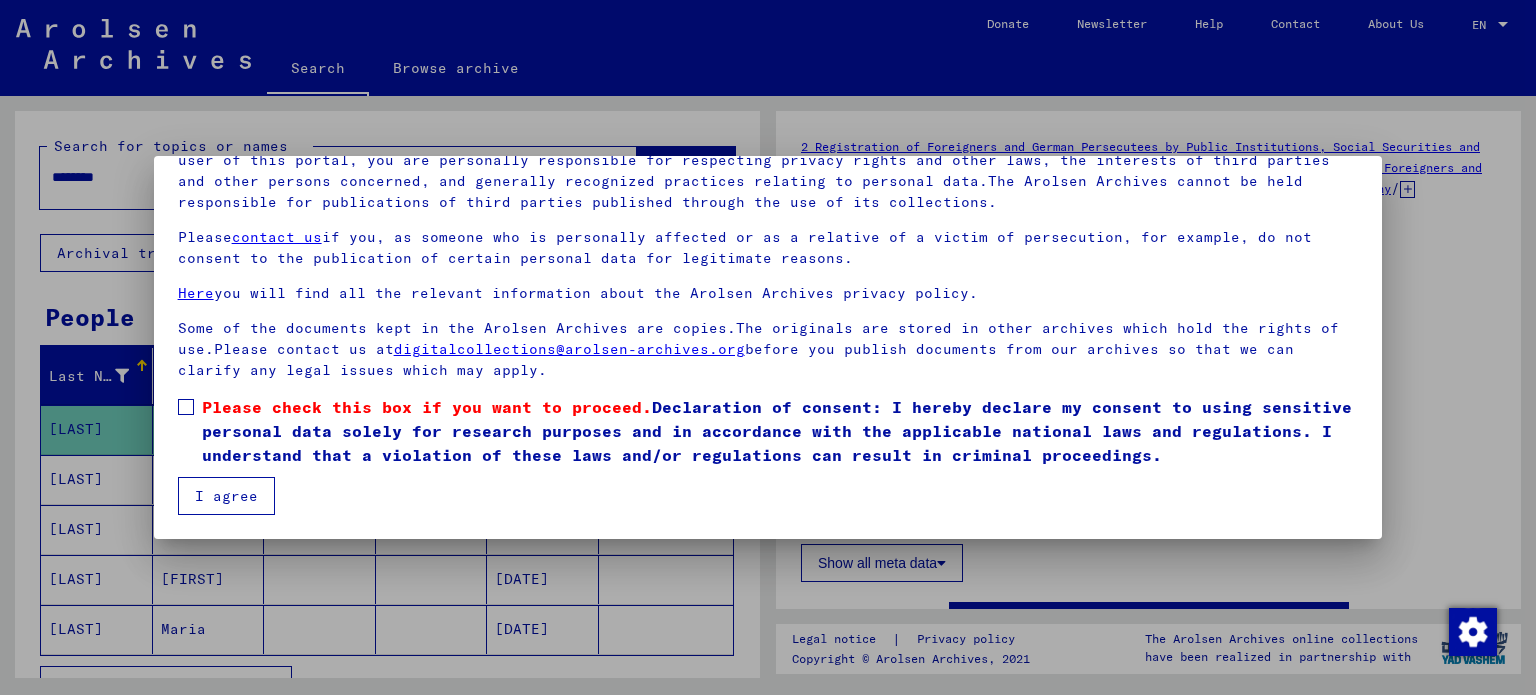 drag, startPoint x: 177, startPoint y: 397, endPoint x: 220, endPoint y: 452, distance: 69.81404 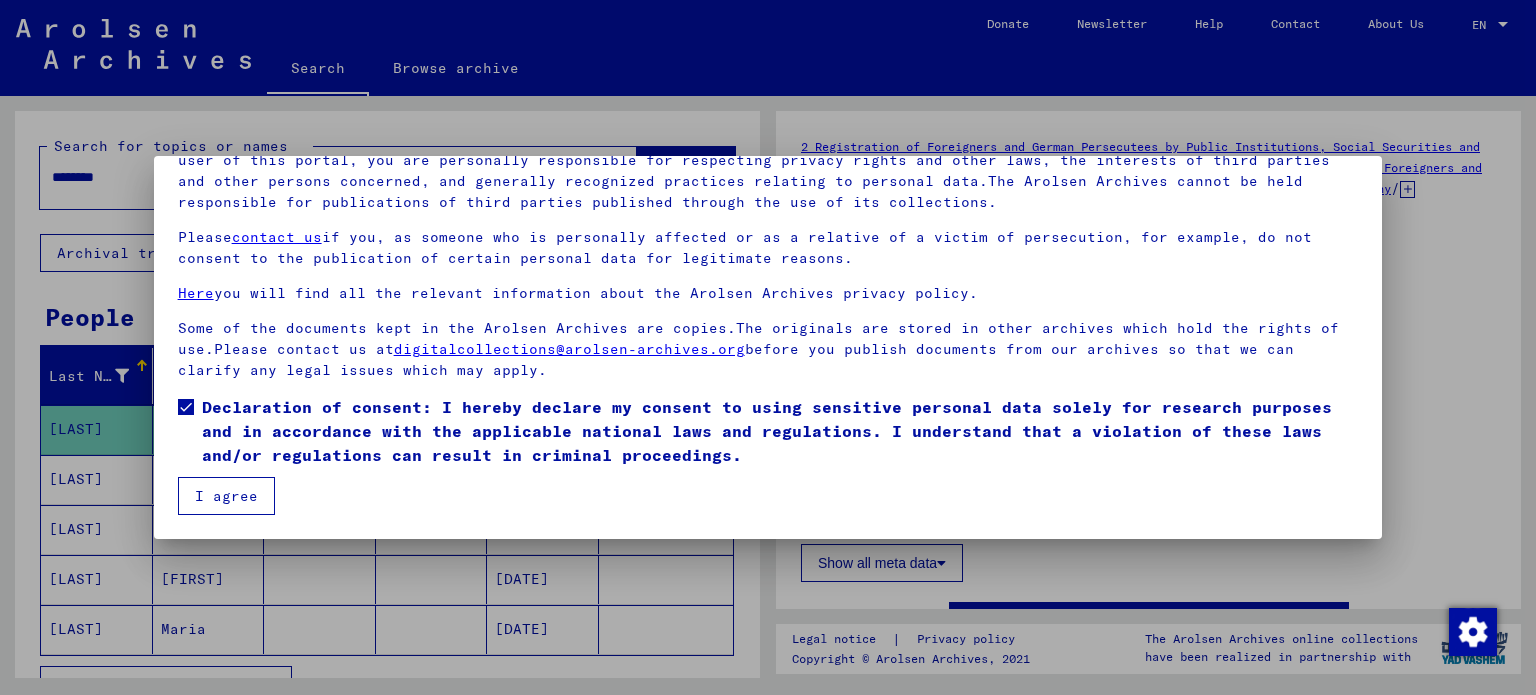 click on "I agree" at bounding box center (226, 496) 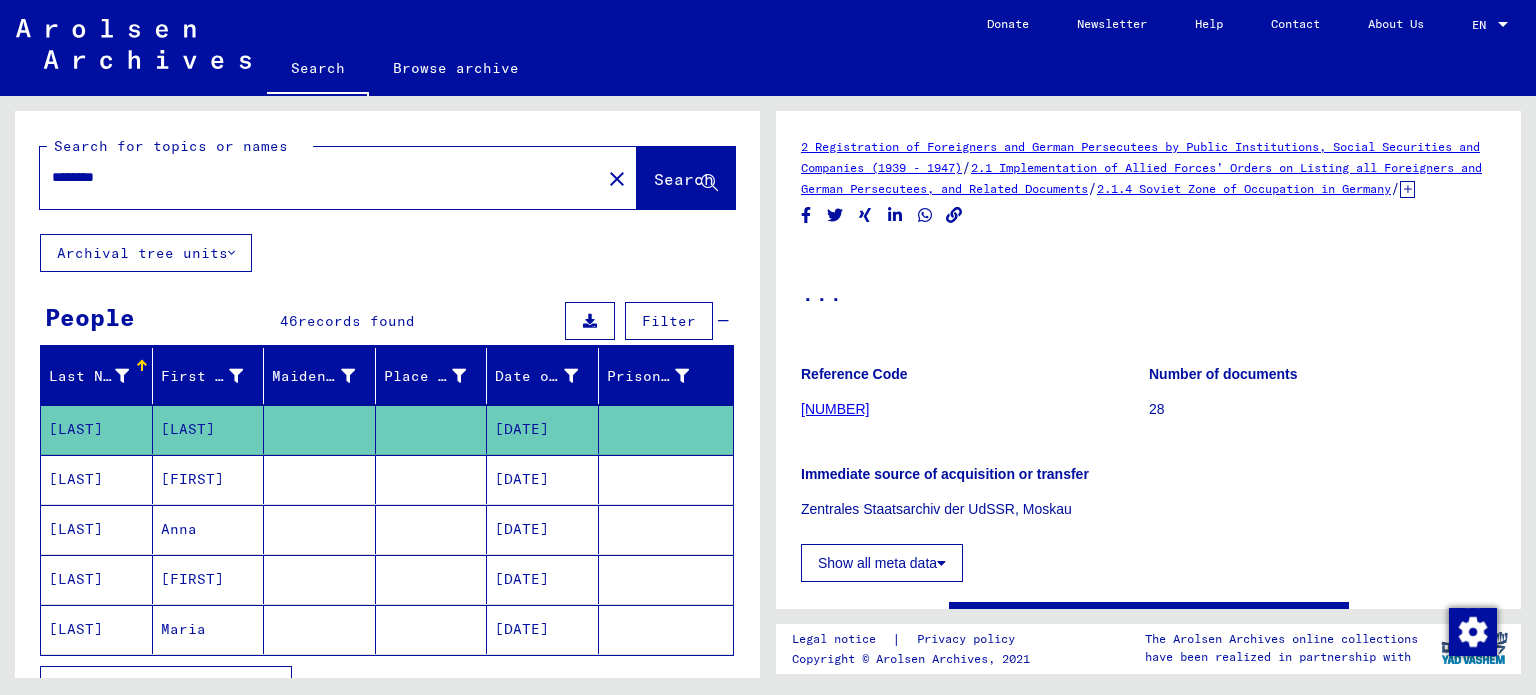 click on "********" at bounding box center (314, 177) 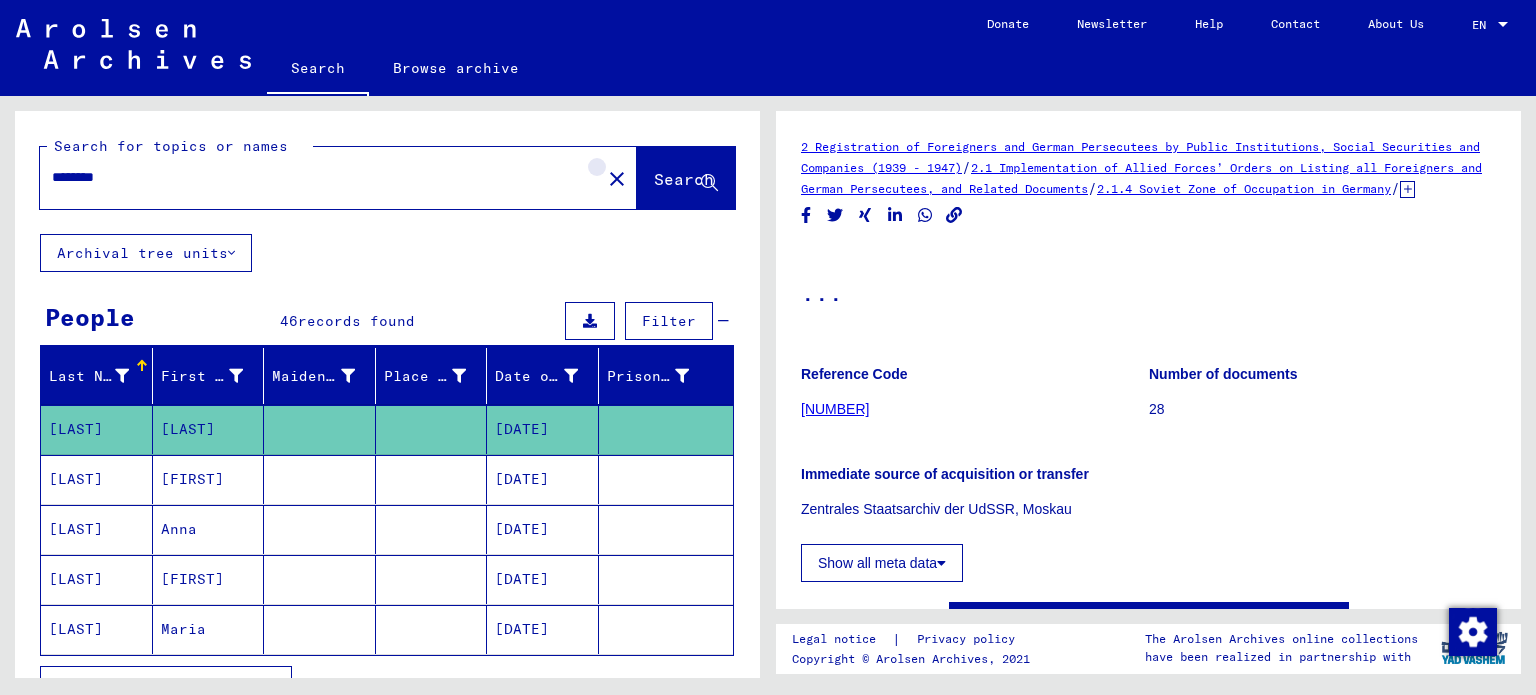 click on "close" at bounding box center [617, 179] 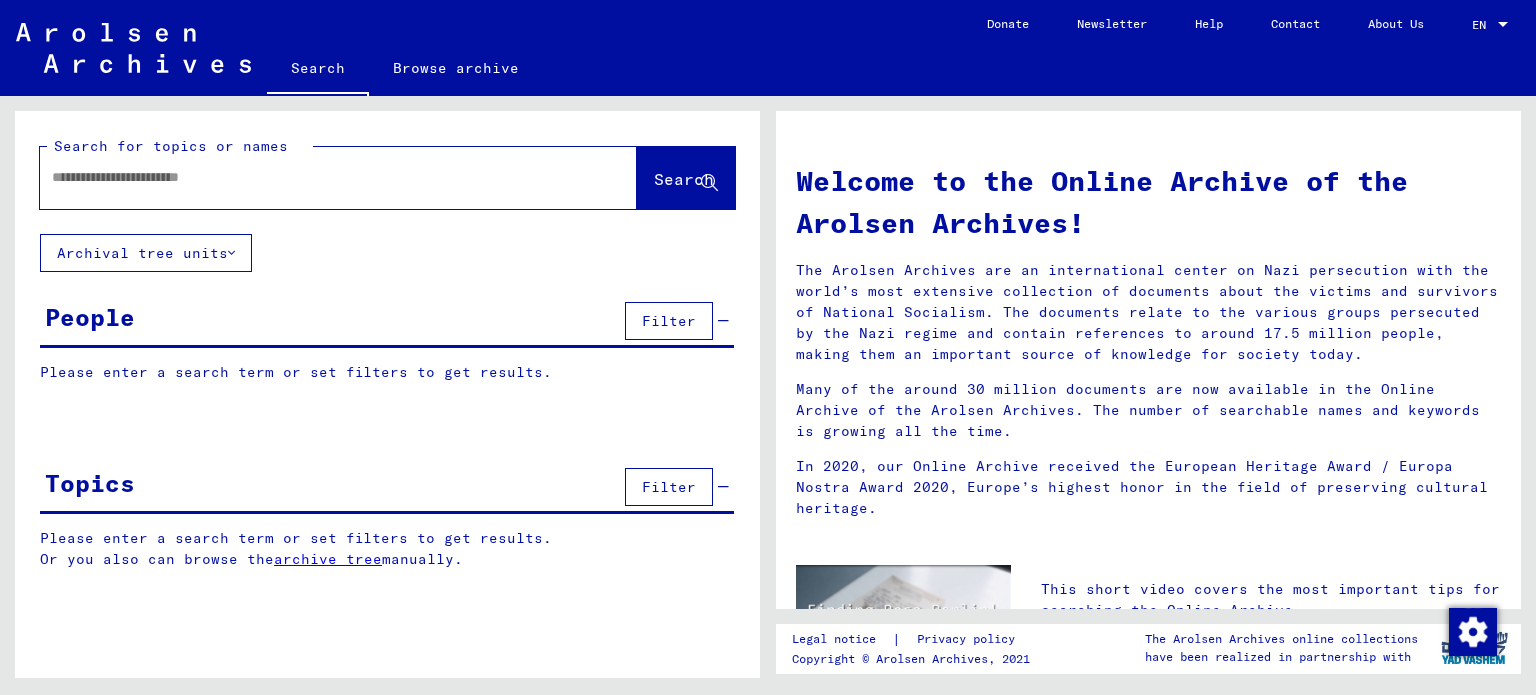 click at bounding box center [314, 177] 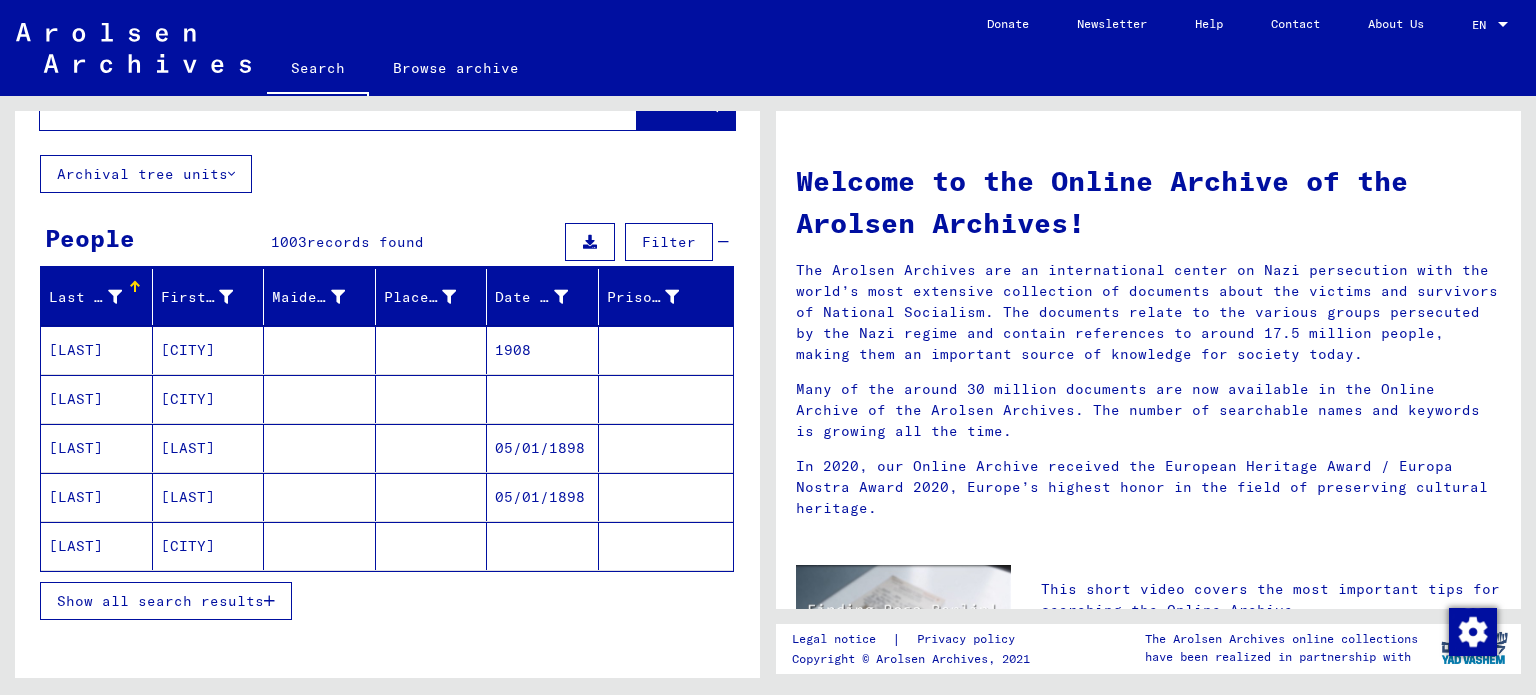 scroll, scrollTop: 0, scrollLeft: 0, axis: both 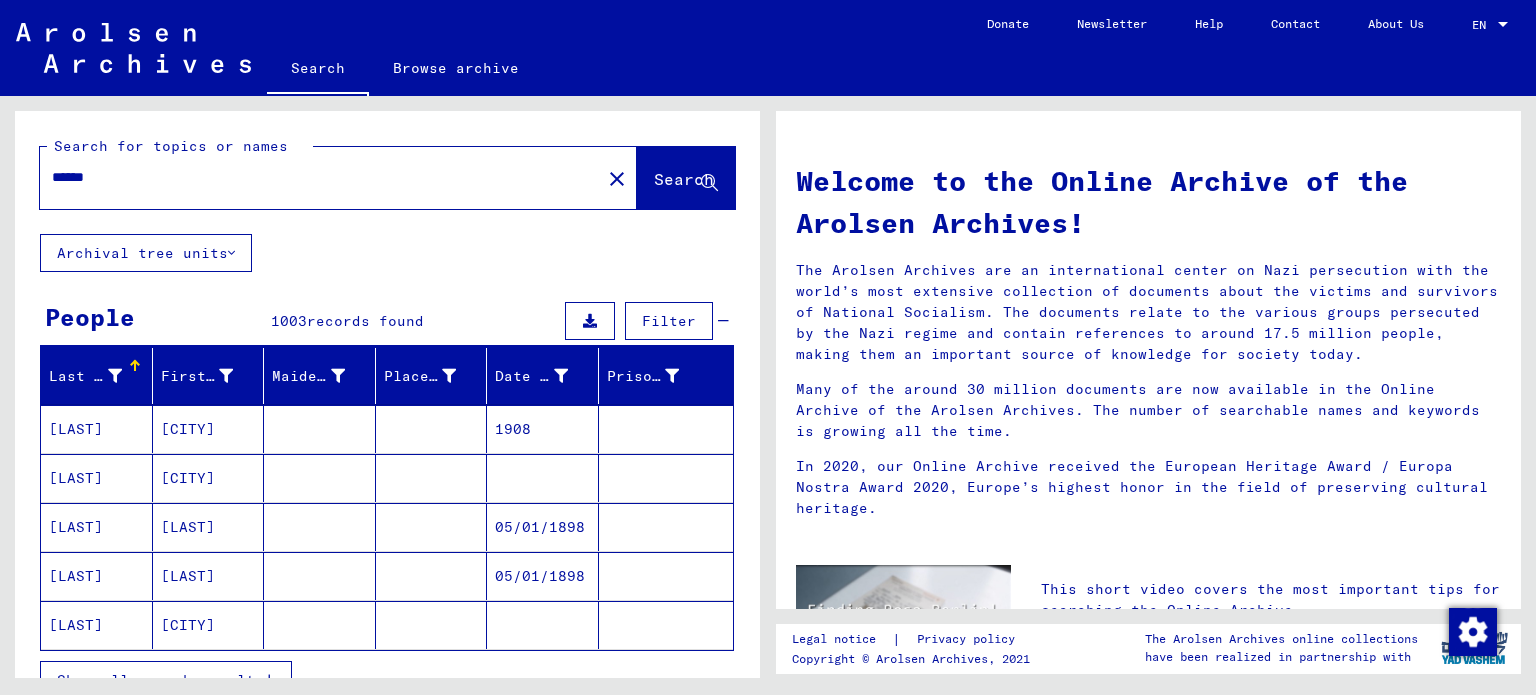click on "close" at bounding box center (617, 179) 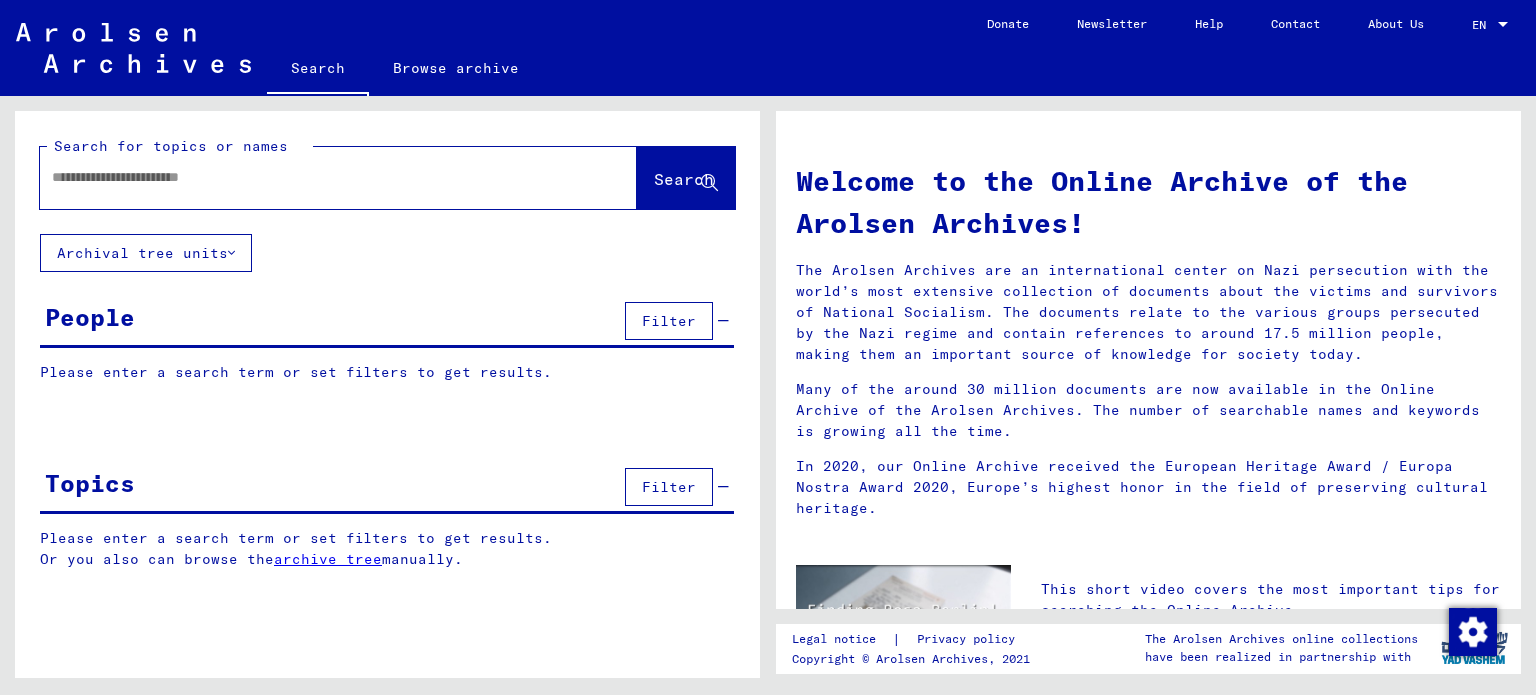paste on "******" 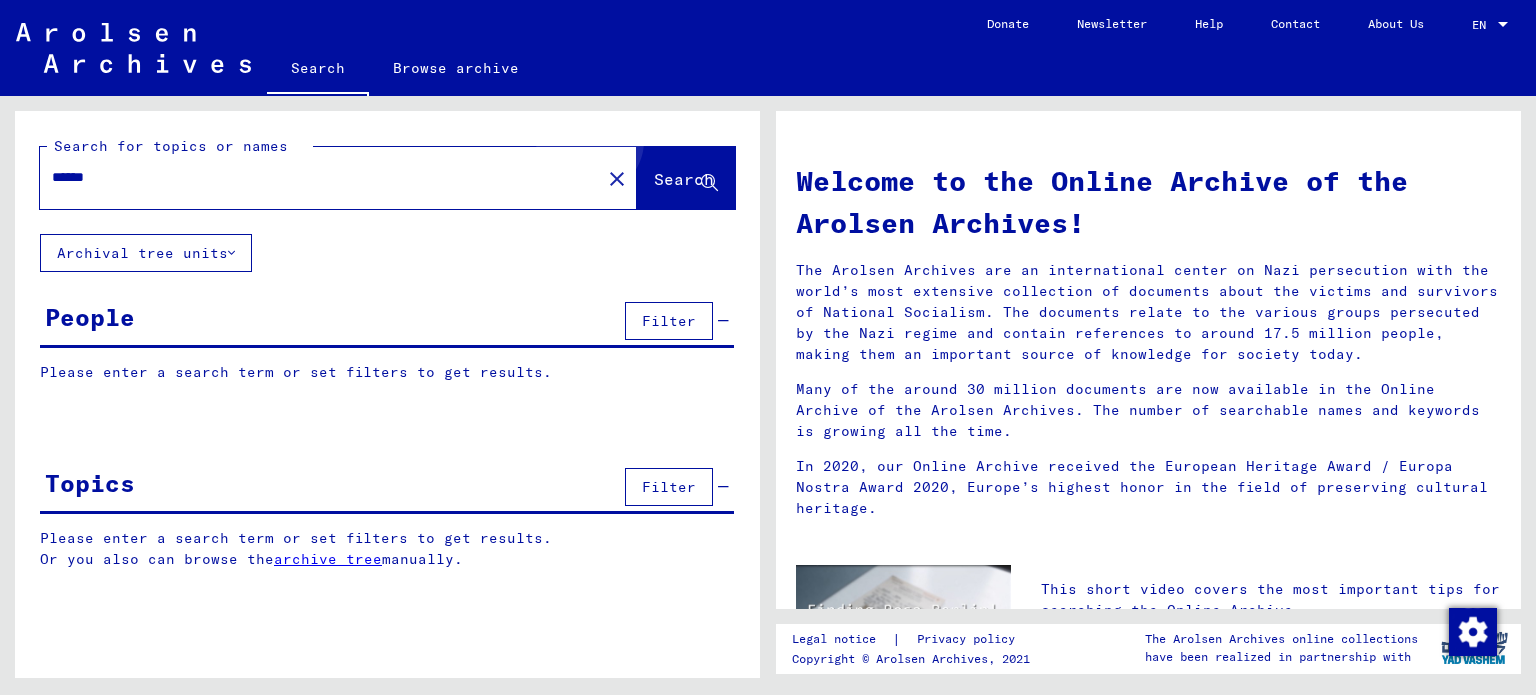 click on "Search" at bounding box center (686, 178) 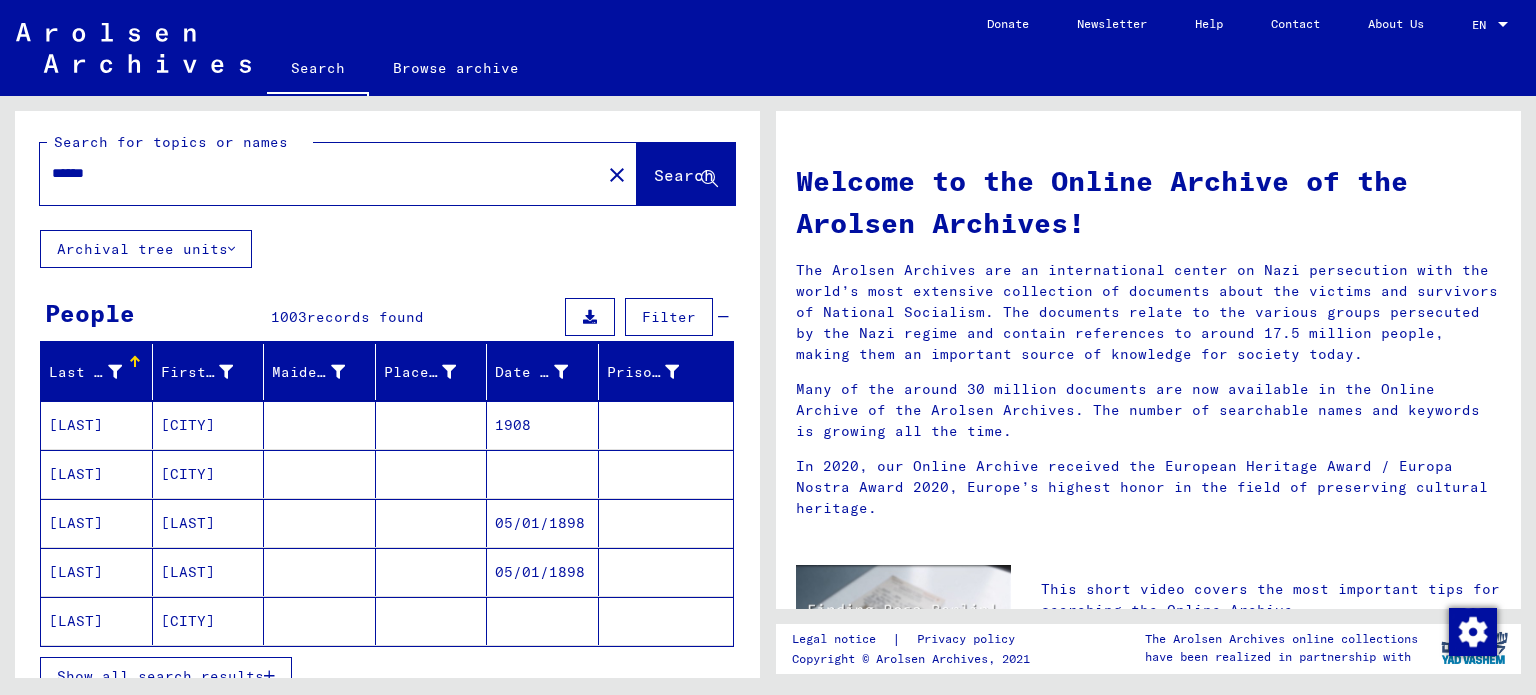 scroll, scrollTop: 0, scrollLeft: 0, axis: both 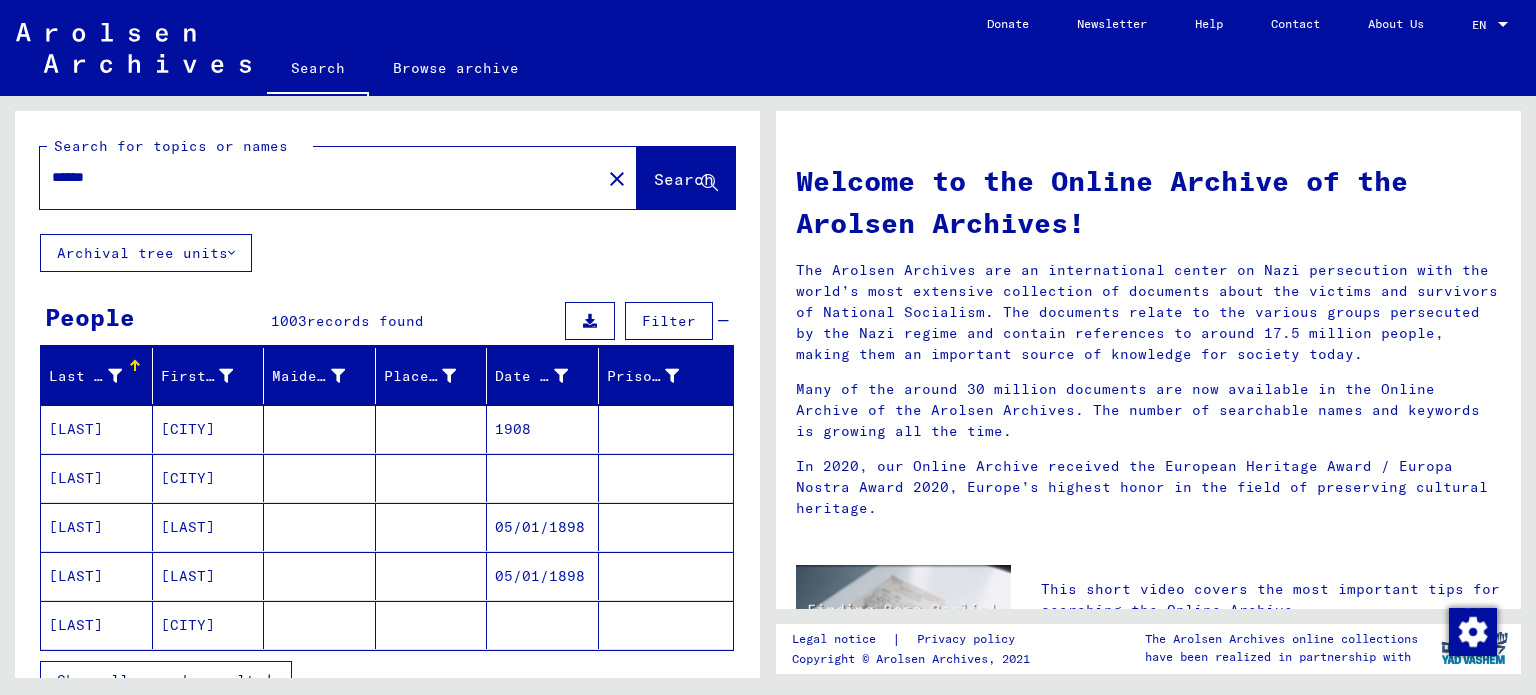 click at bounding box center (115, 376) 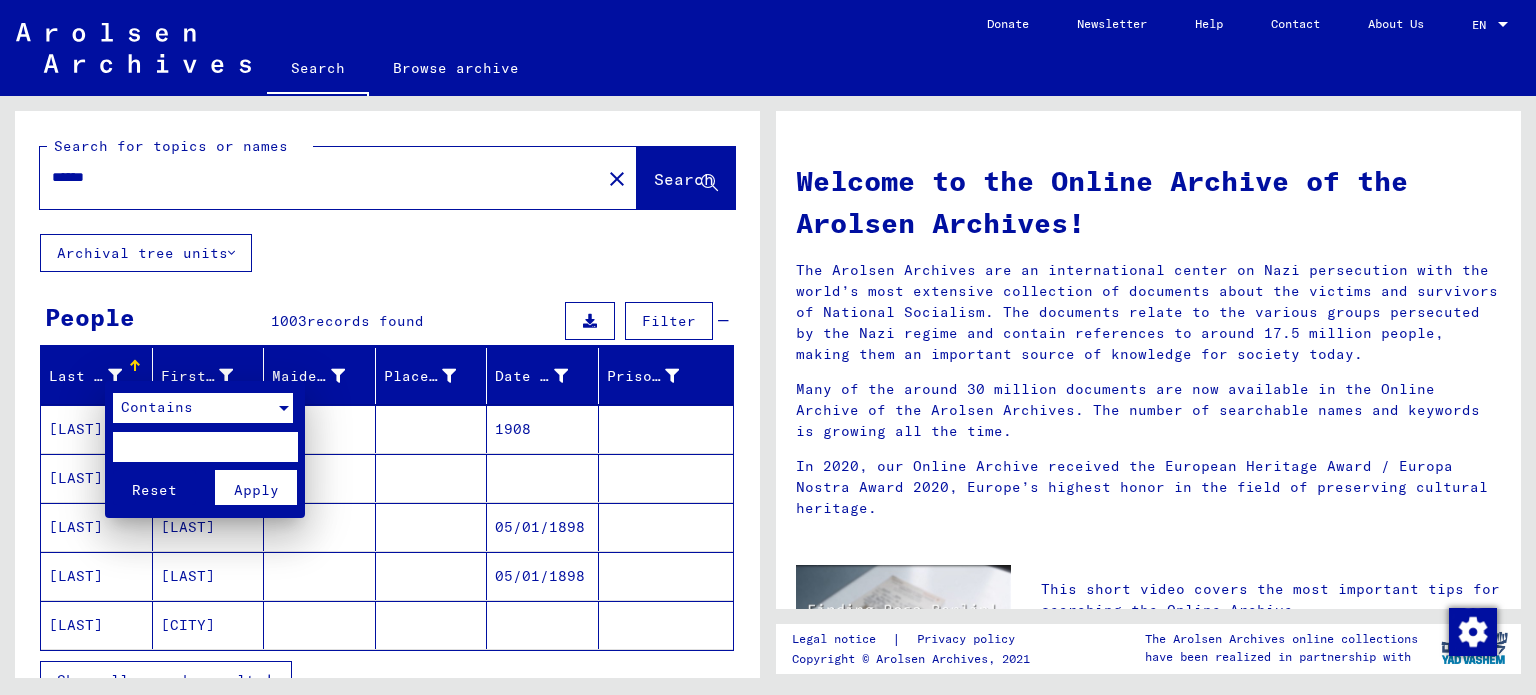 click on "Contains" at bounding box center [194, 408] 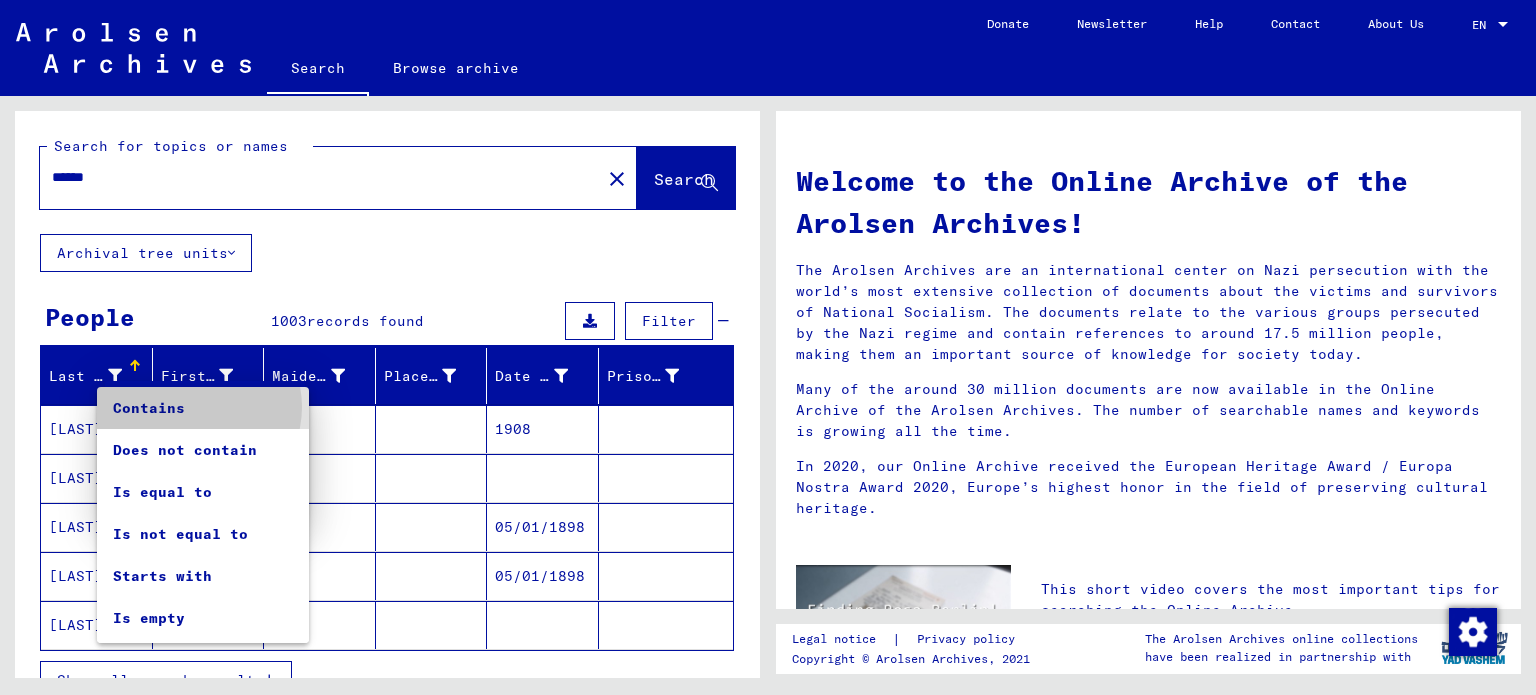 click on "Contains" at bounding box center (203, 408) 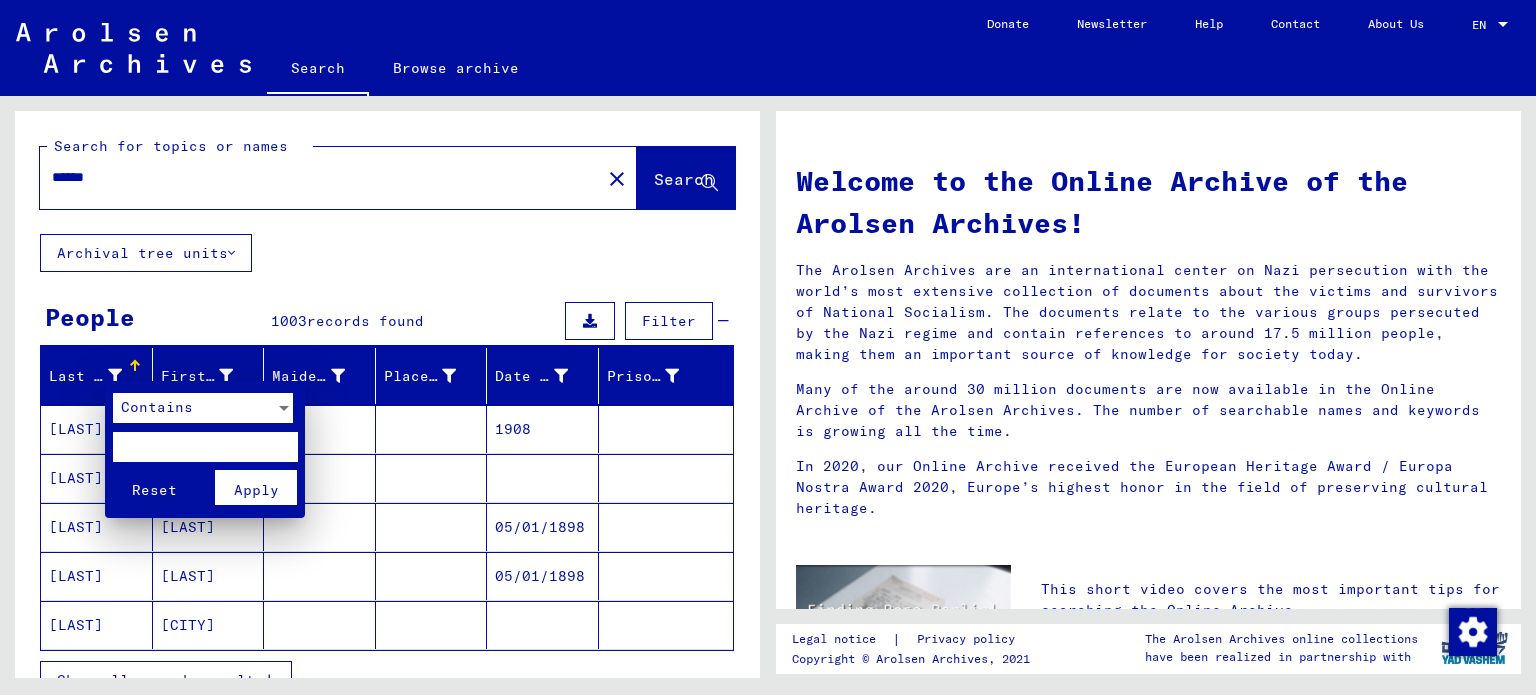 click at bounding box center [768, 347] 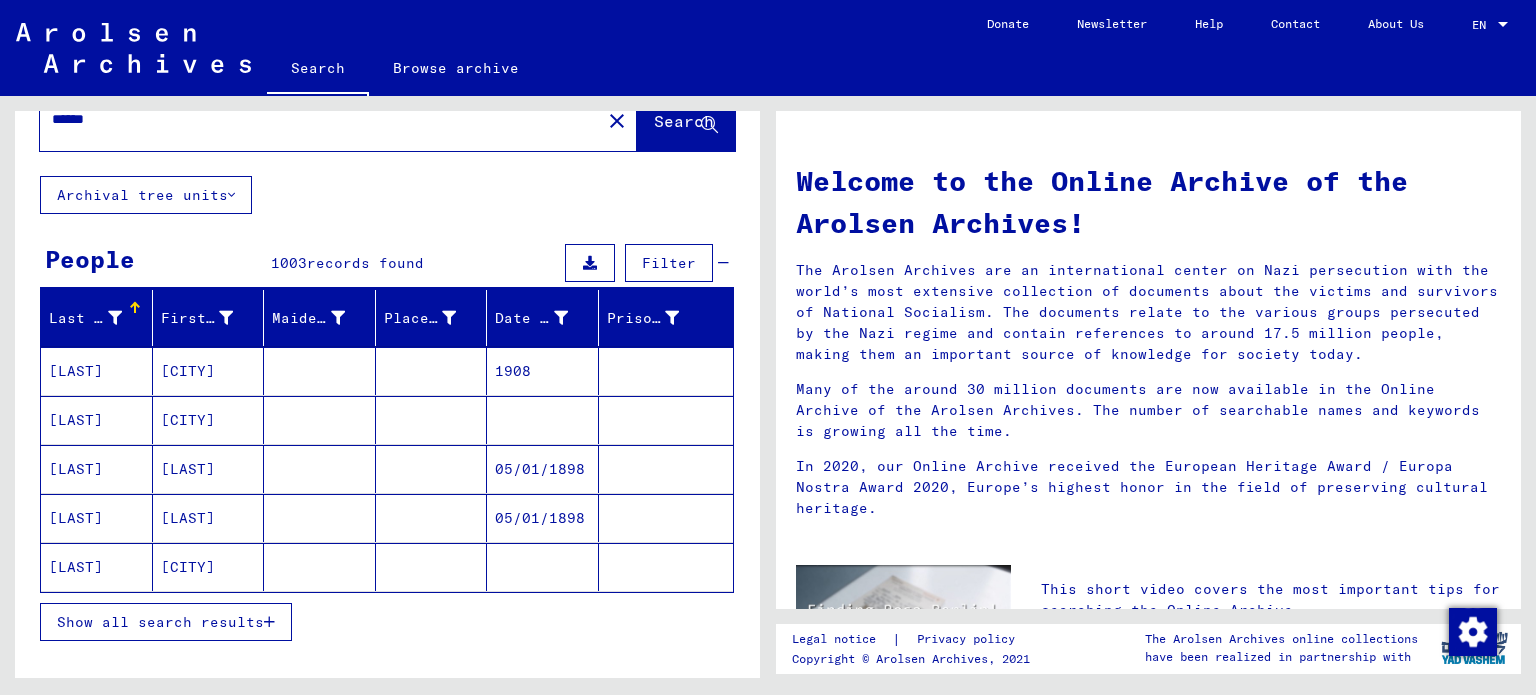 scroll, scrollTop: 0, scrollLeft: 0, axis: both 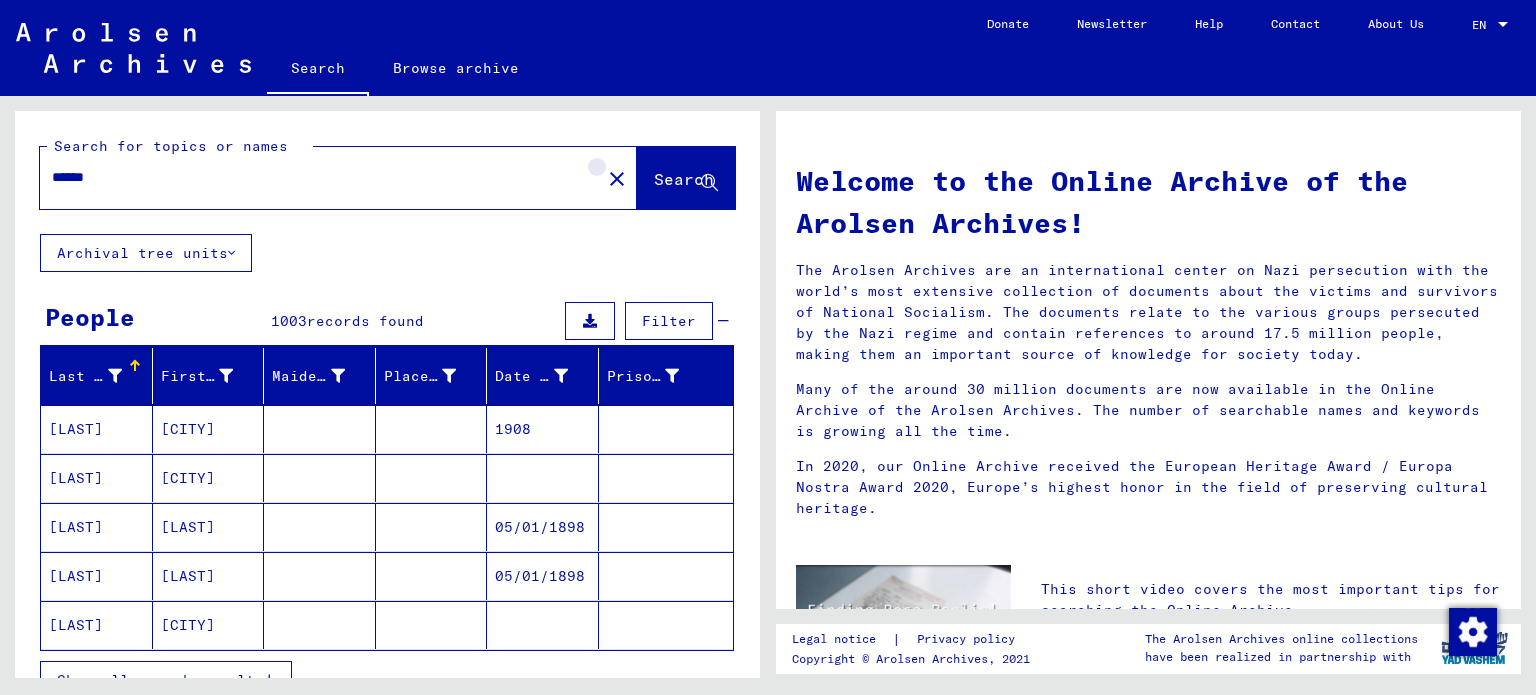 click on "close" at bounding box center [617, 179] 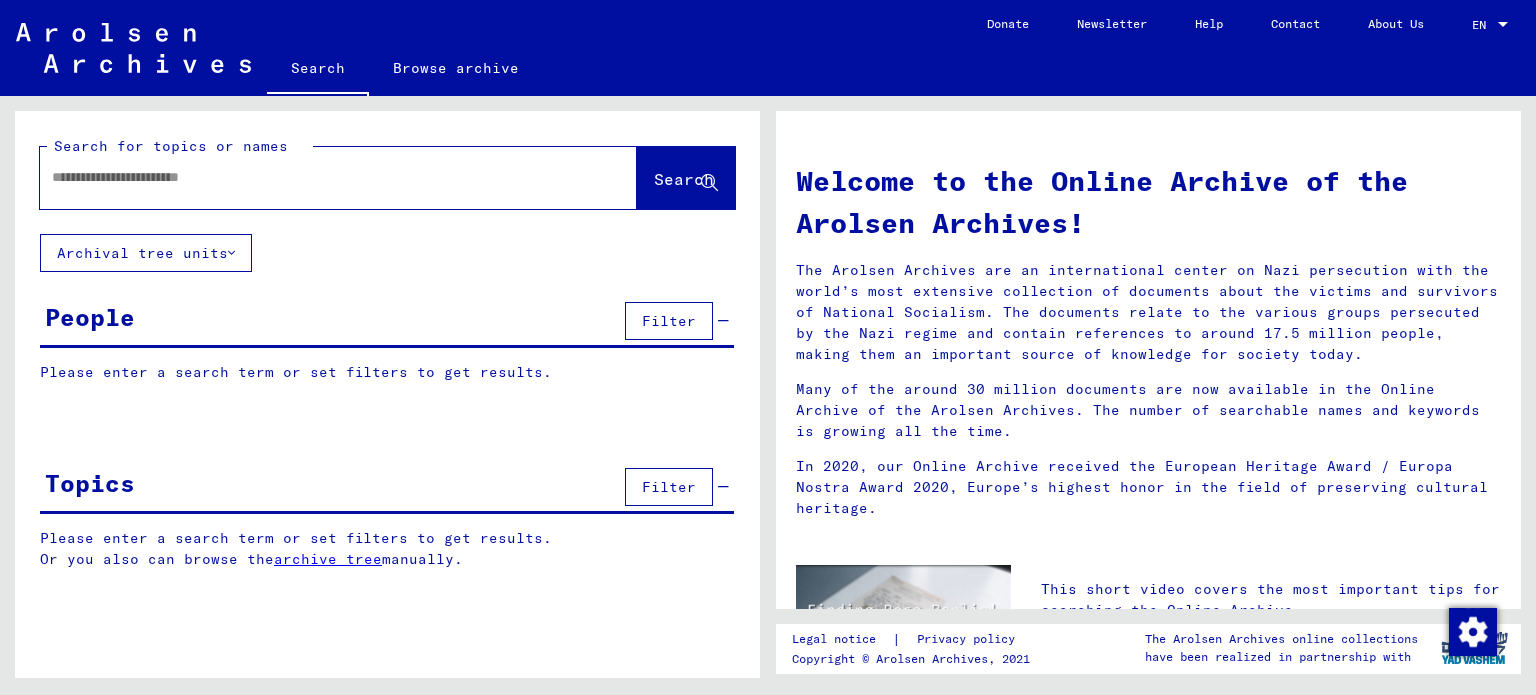 drag, startPoint x: 364, startPoint y: 197, endPoint x: 91, endPoint y: 169, distance: 274.43213 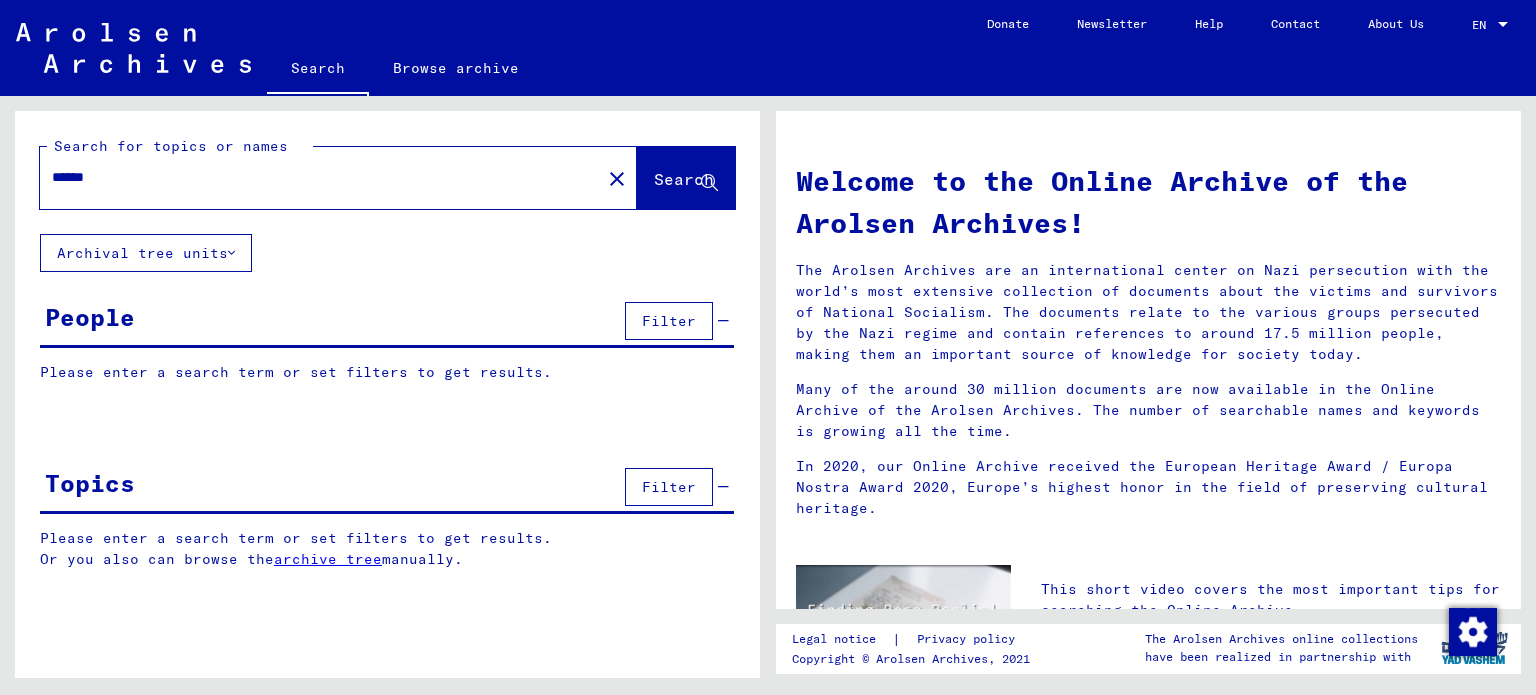 click on "******" at bounding box center (314, 177) 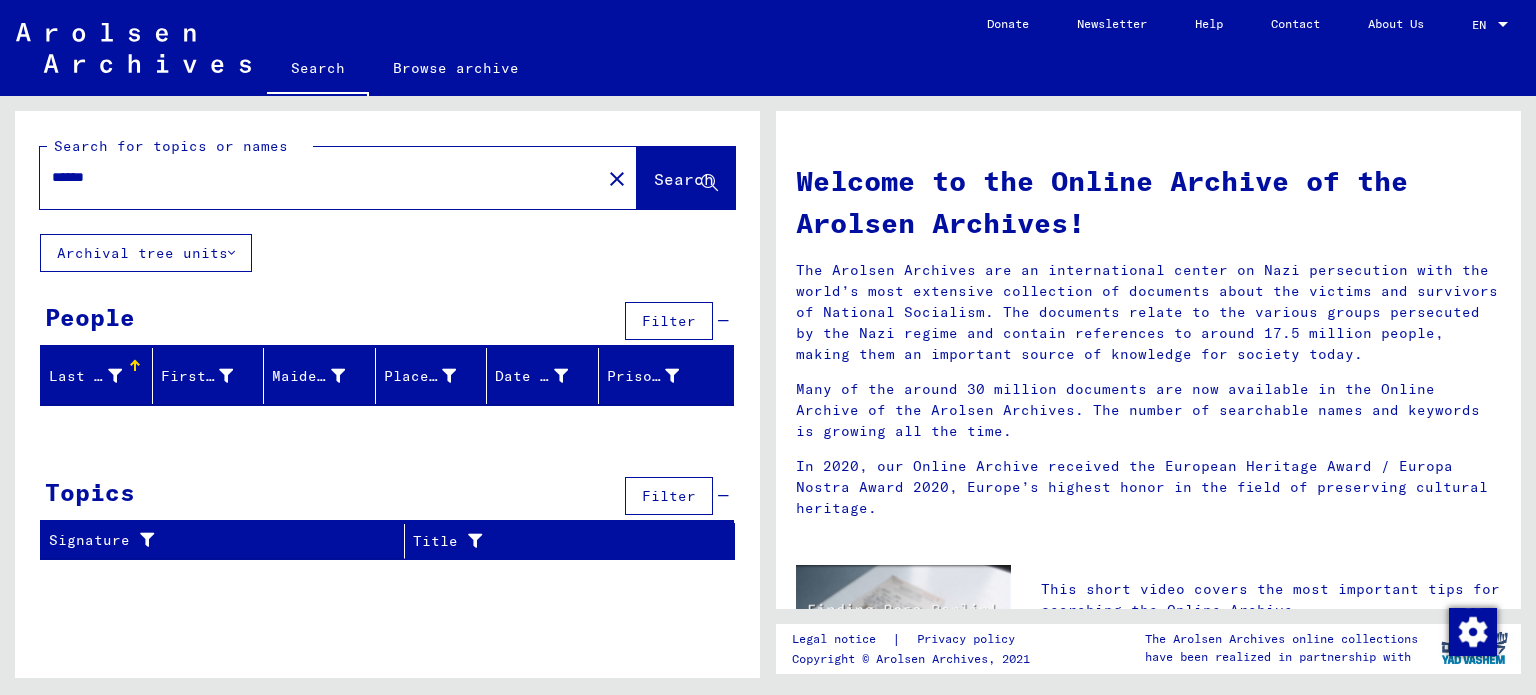 type on "******" 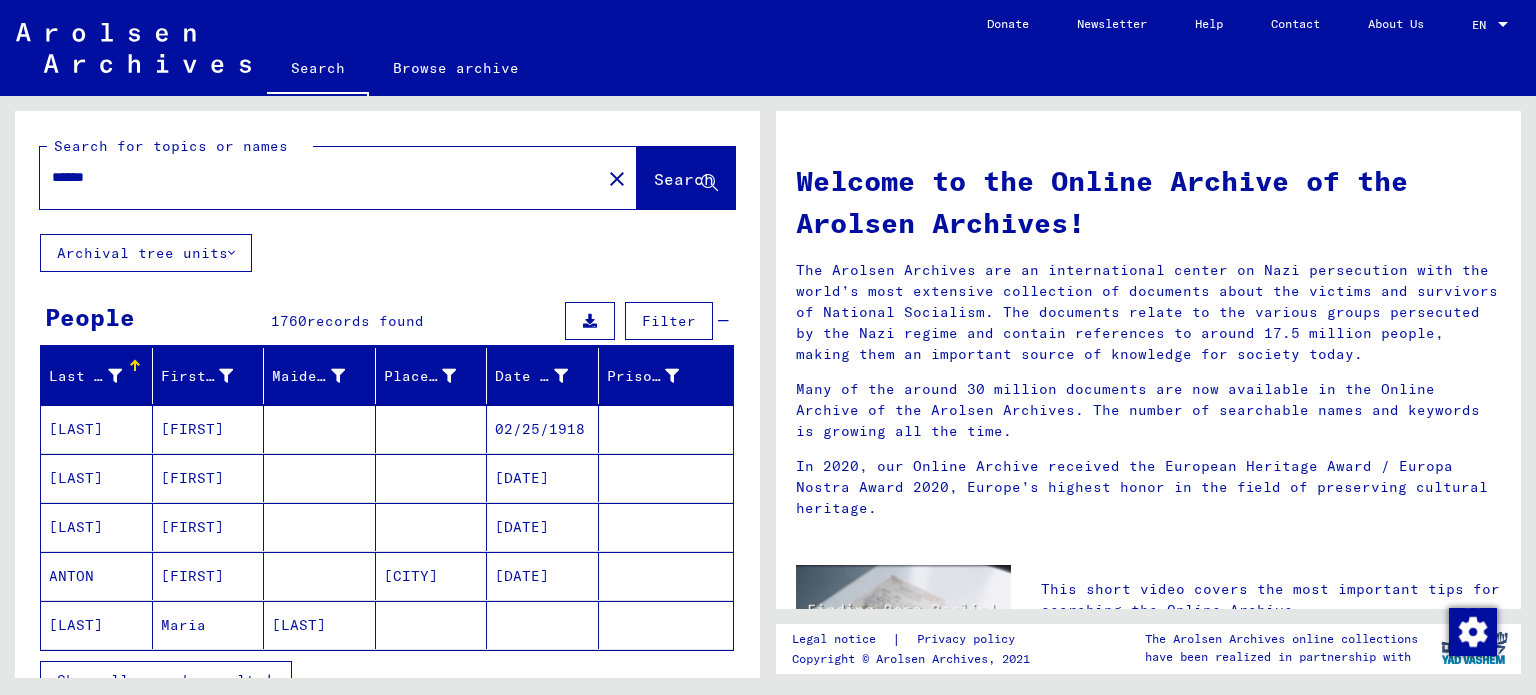 click on "ANTON" at bounding box center [97, 429] 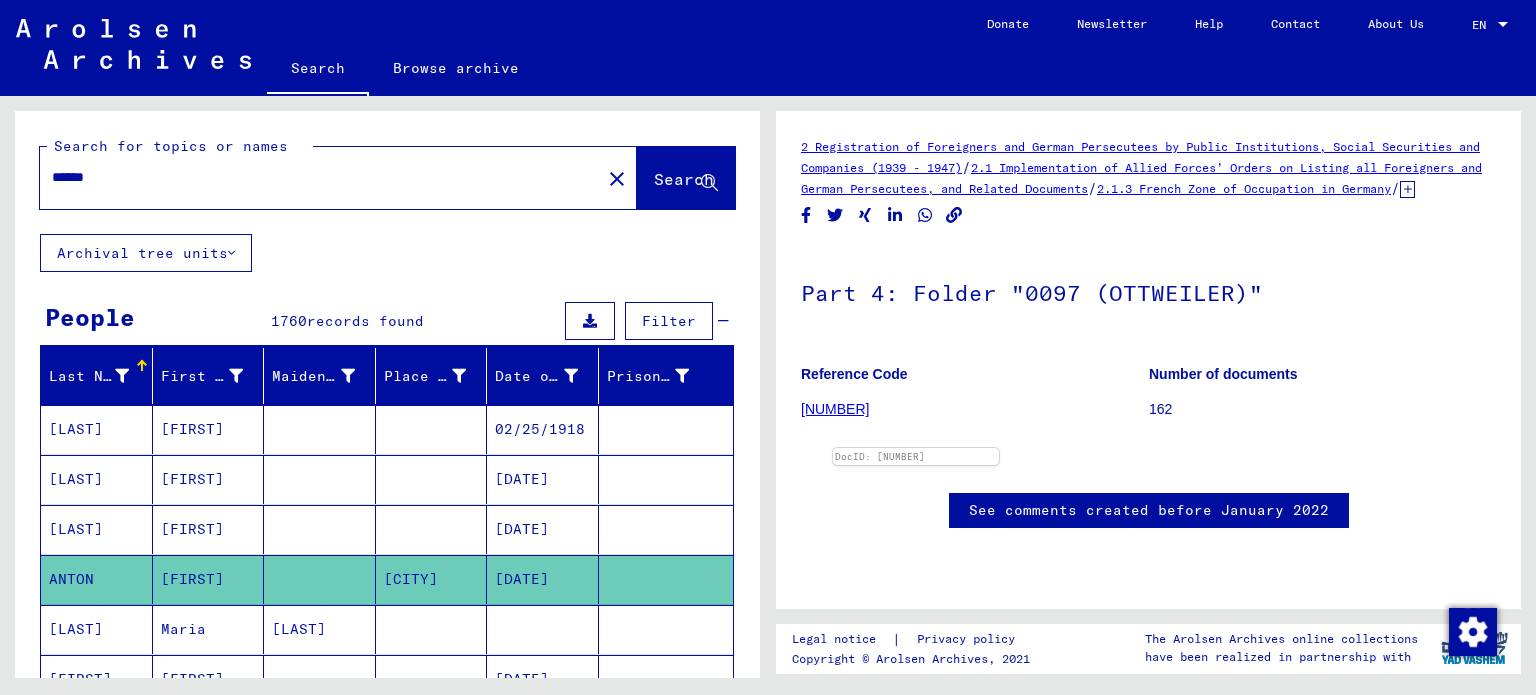 scroll, scrollTop: 300, scrollLeft: 0, axis: vertical 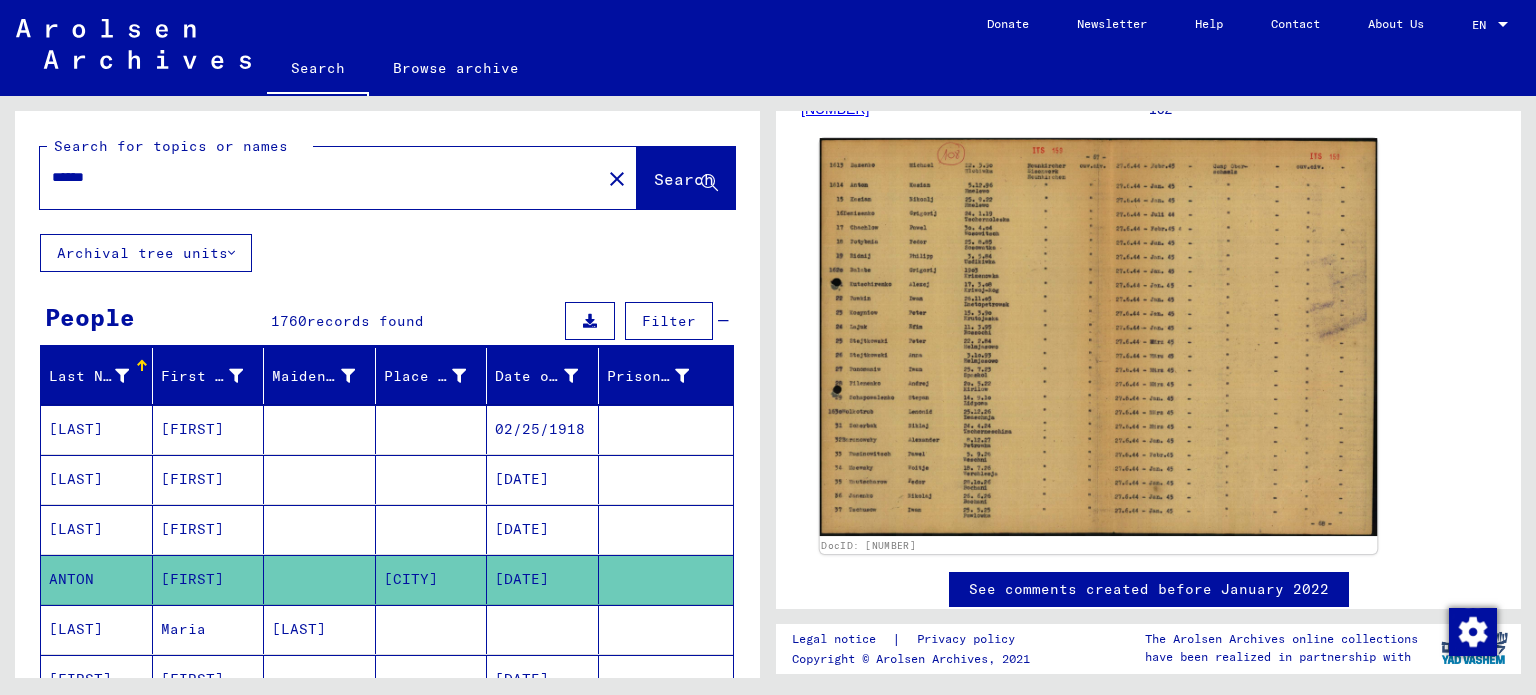 click at bounding box center (1099, 337) 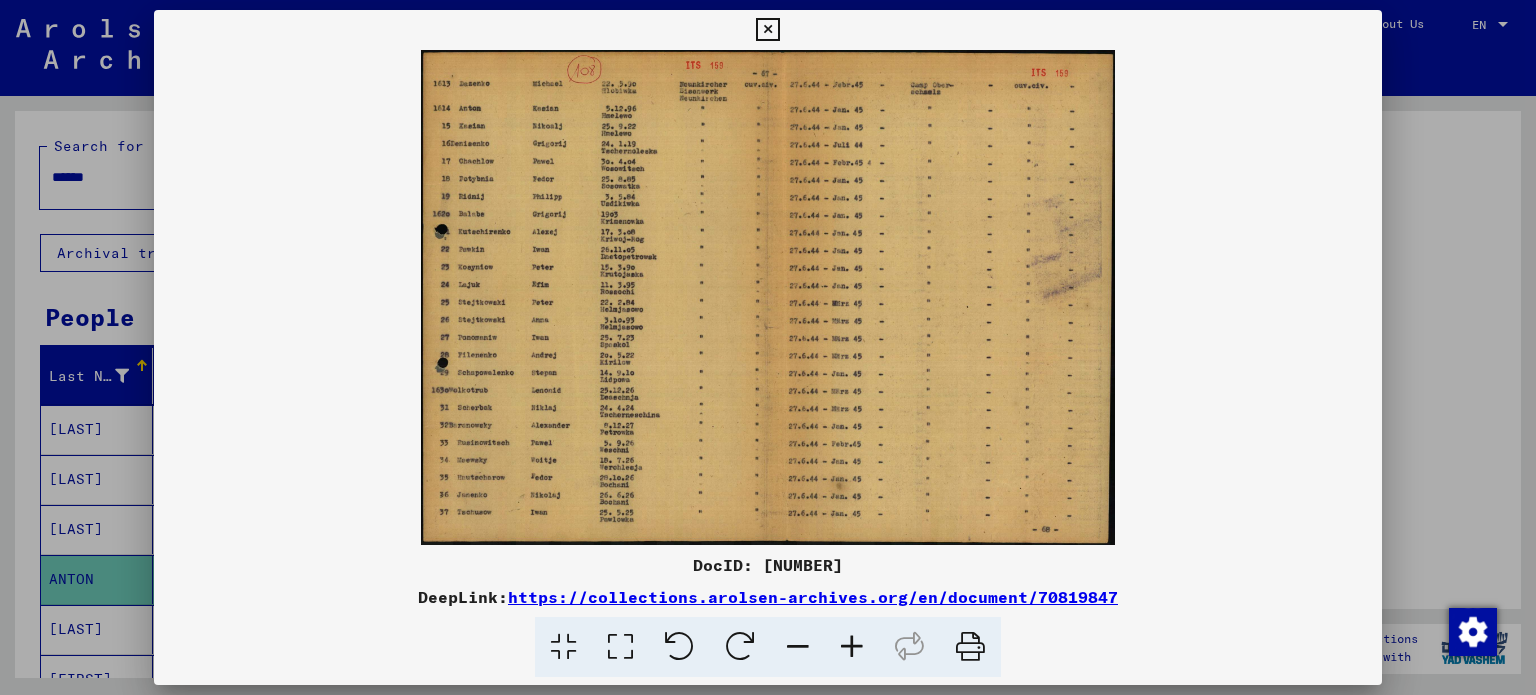click at bounding box center [768, 347] 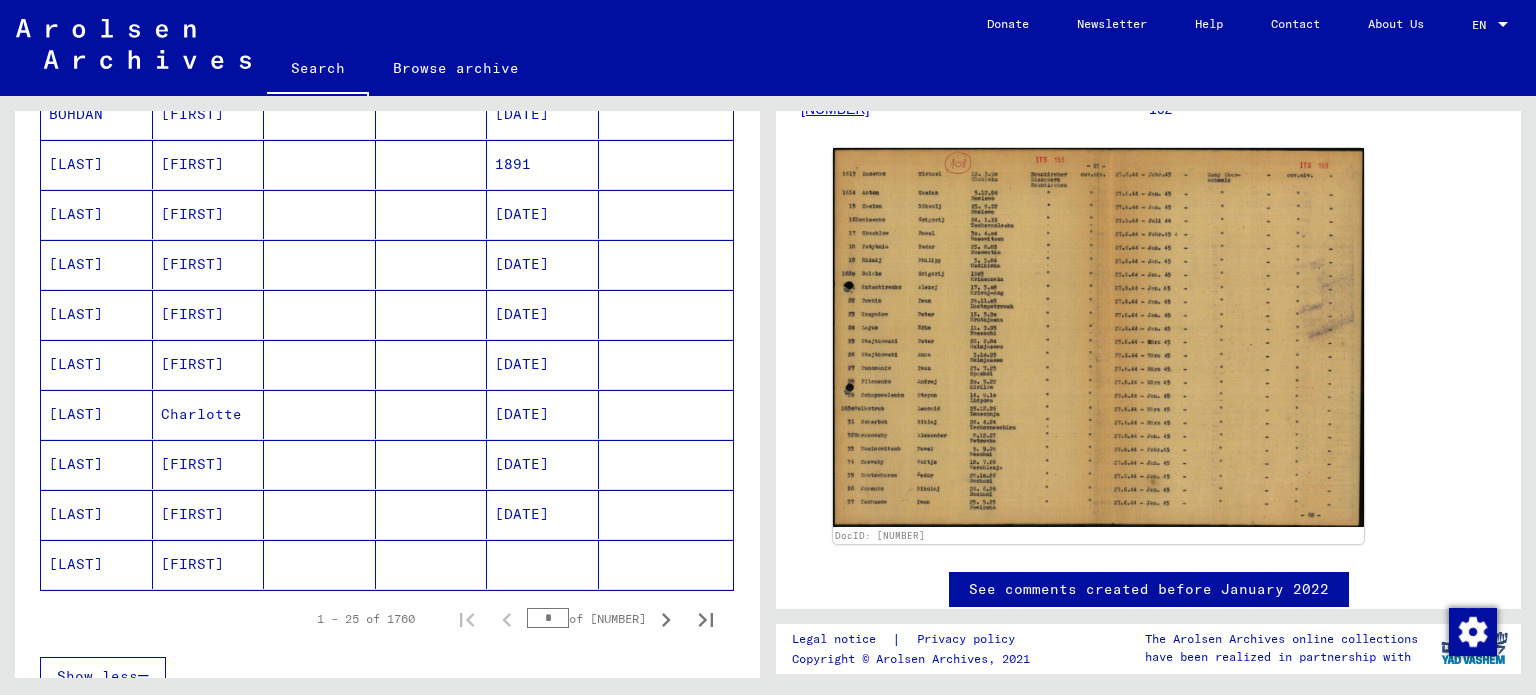 scroll, scrollTop: 1100, scrollLeft: 0, axis: vertical 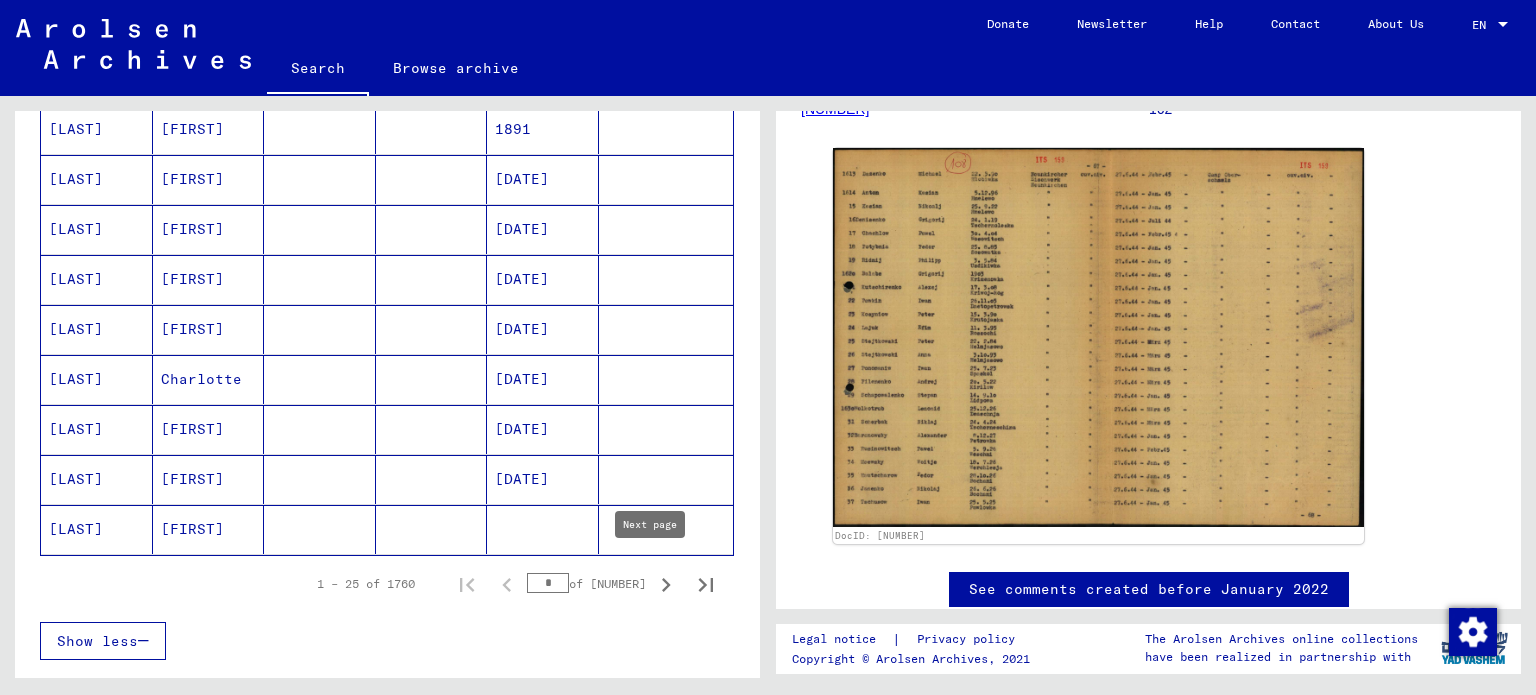 click at bounding box center (666, 585) 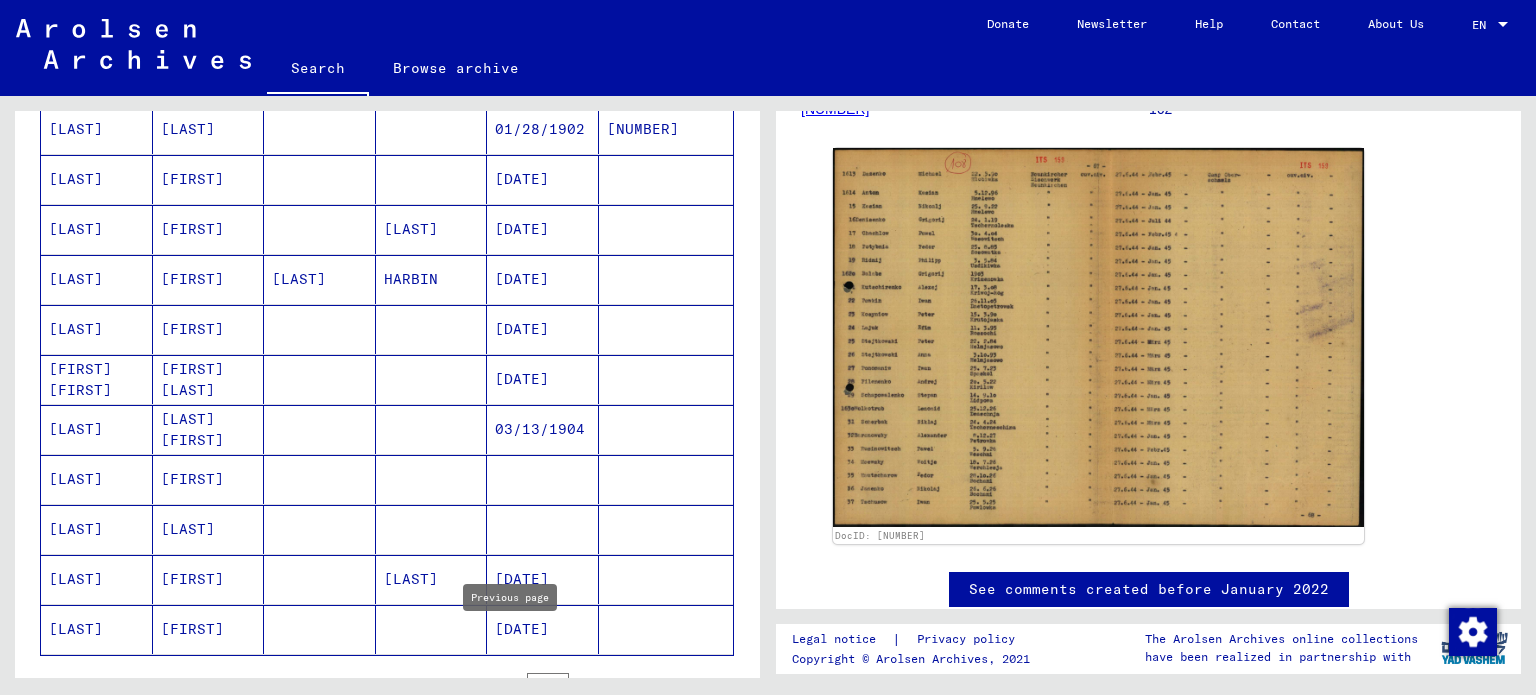 scroll, scrollTop: 1300, scrollLeft: 0, axis: vertical 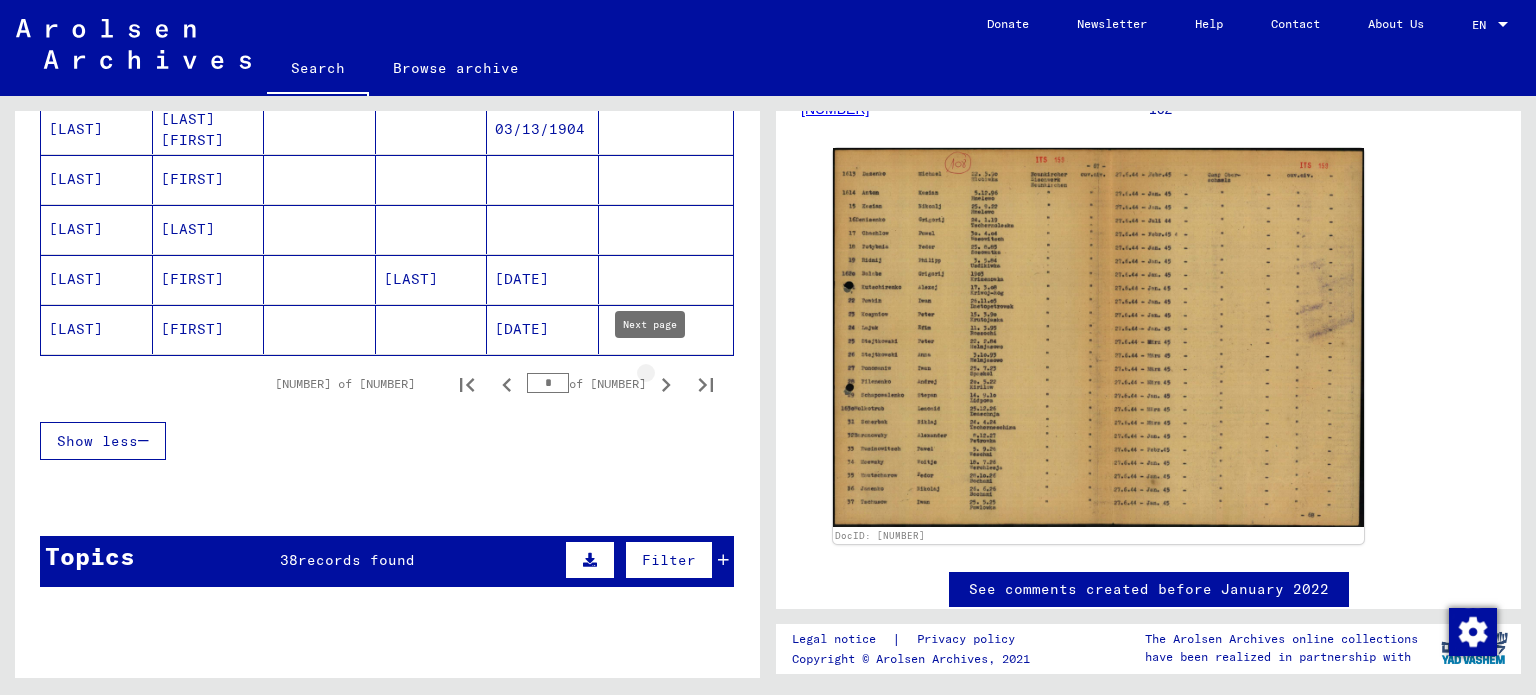 click at bounding box center [666, 385] 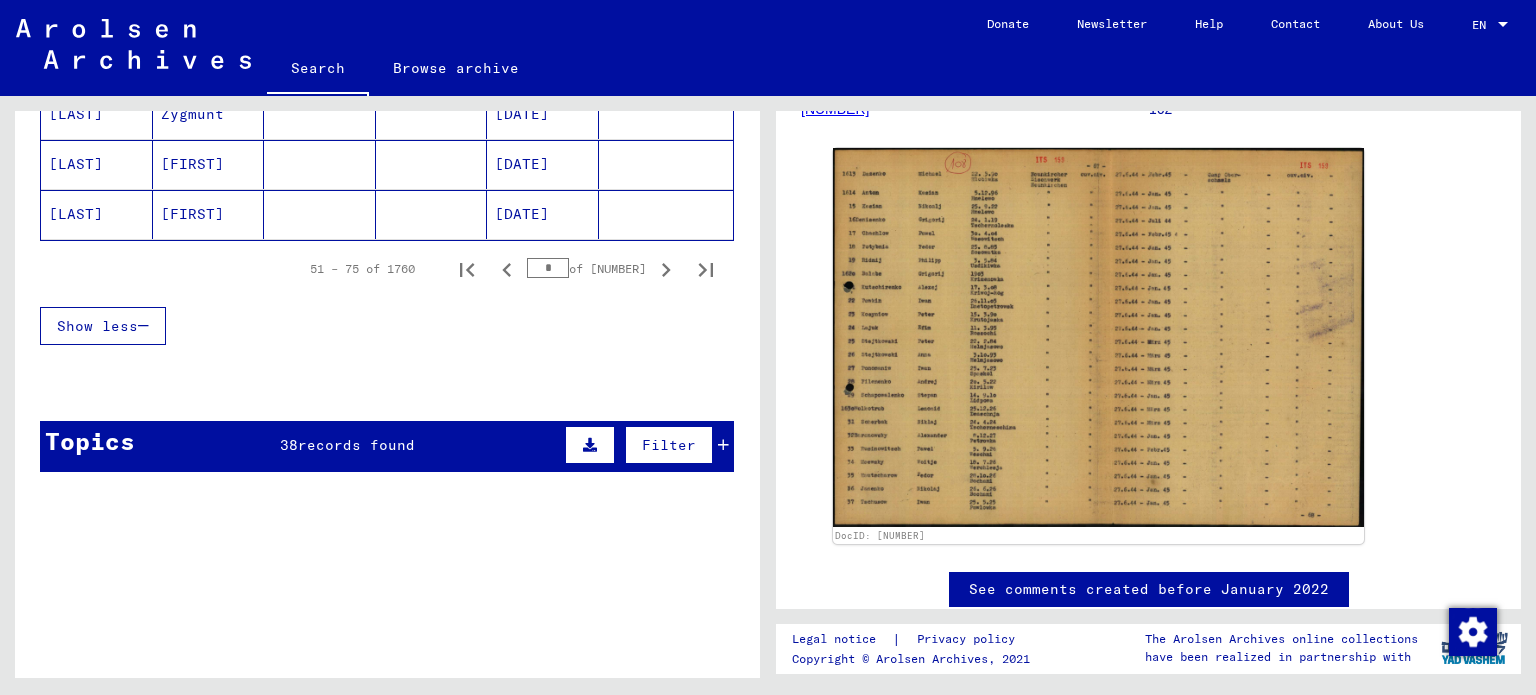 scroll, scrollTop: 1500, scrollLeft: 0, axis: vertical 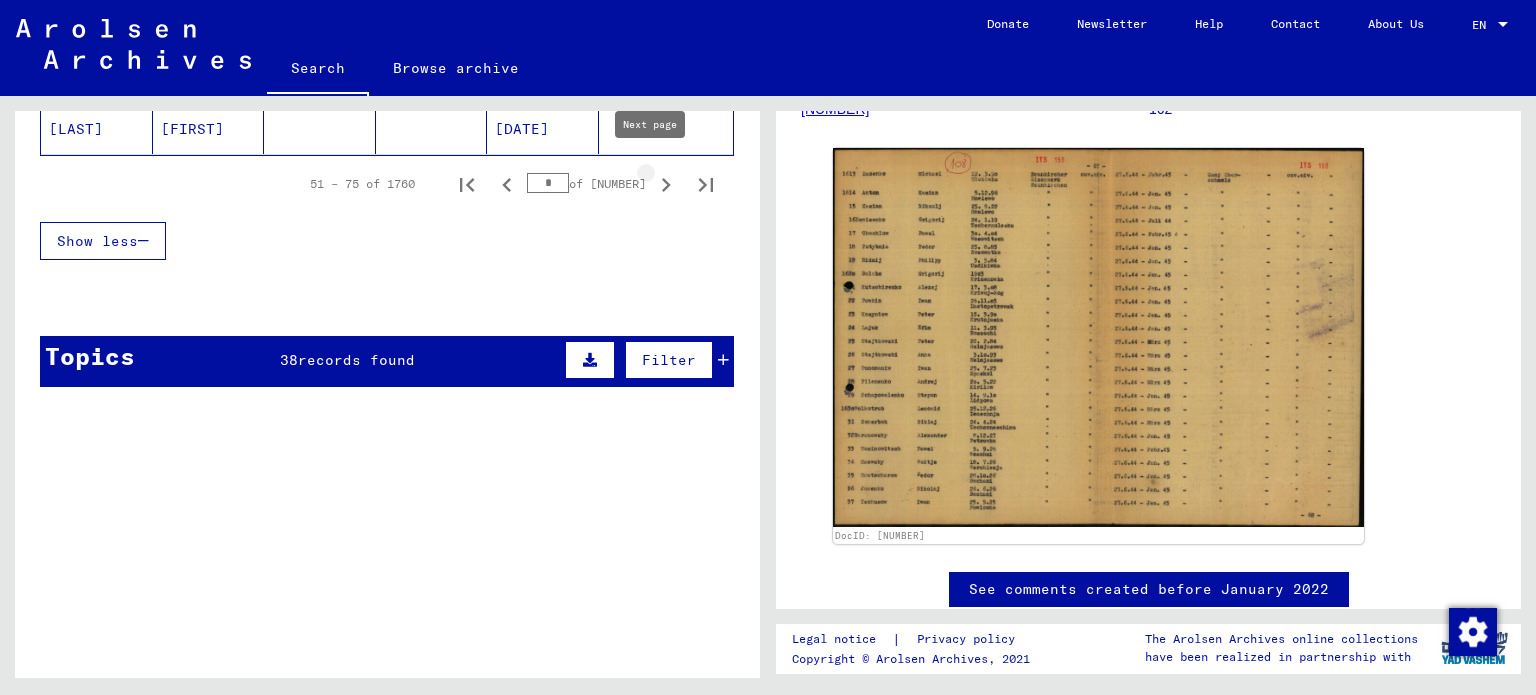 click at bounding box center [666, 185] 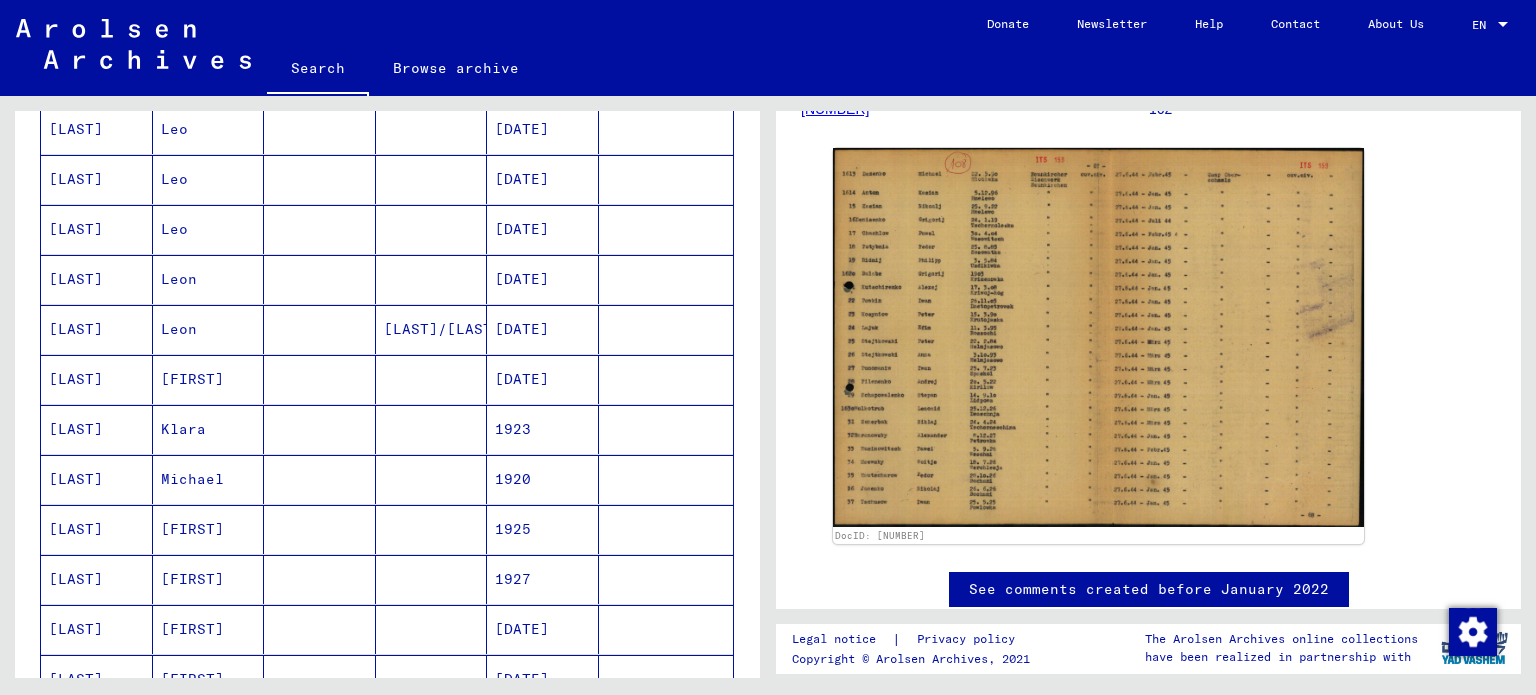 scroll, scrollTop: 0, scrollLeft: 0, axis: both 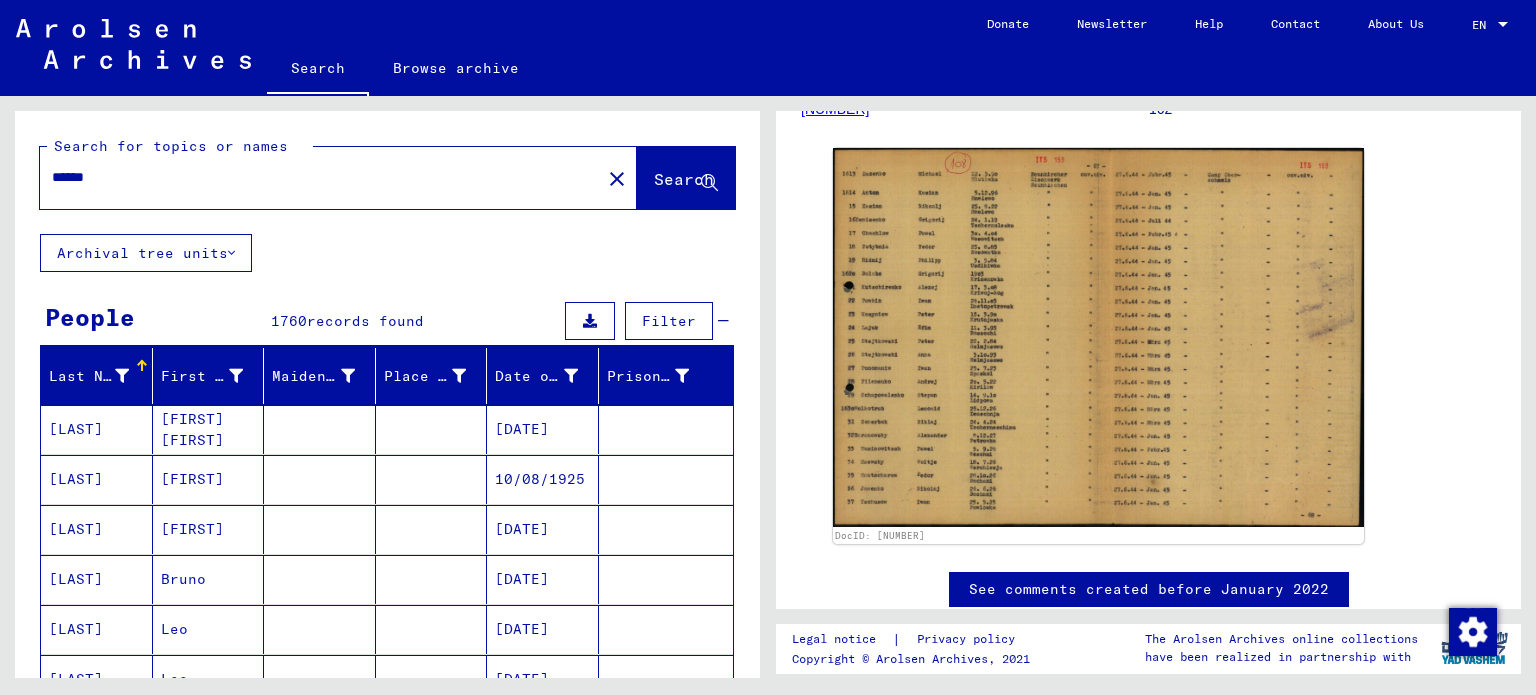 click on "EN" at bounding box center [1483, 25] 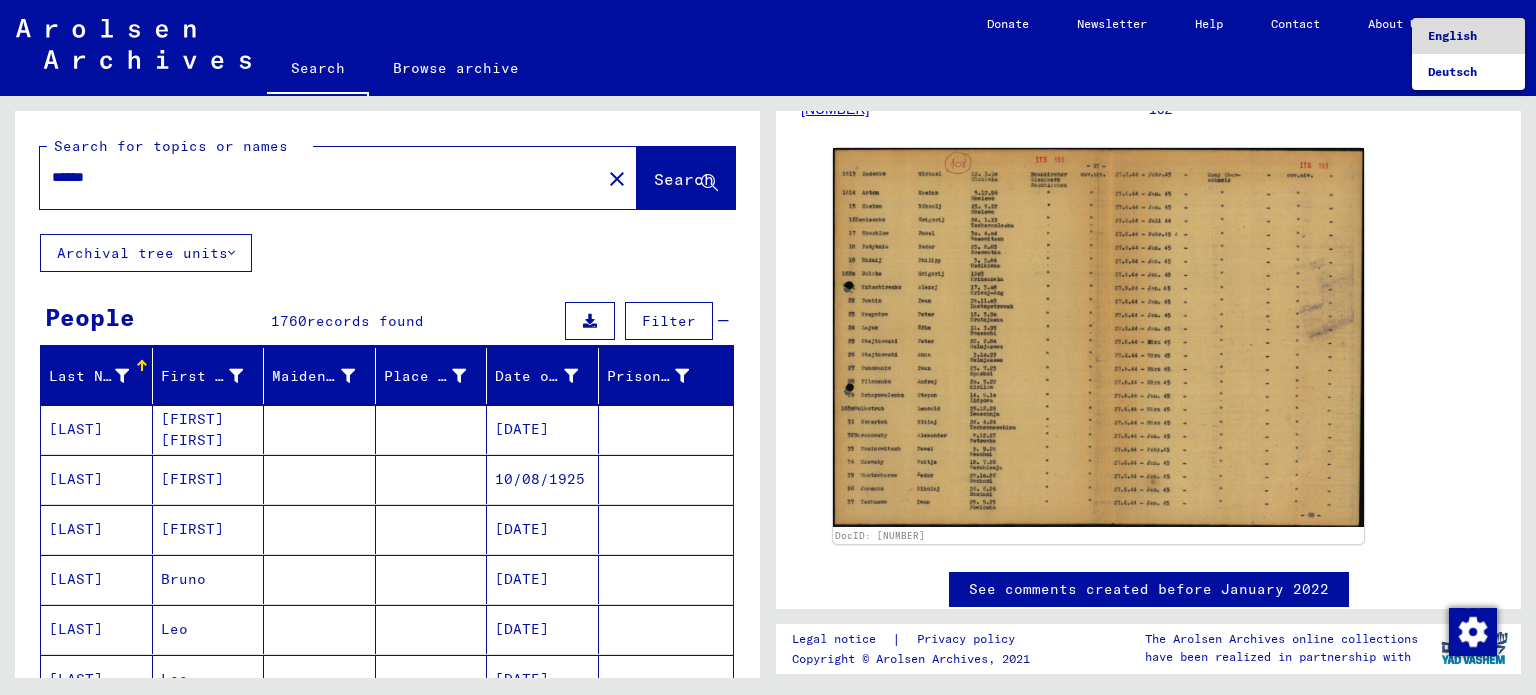 click on "English" at bounding box center (1452, 35) 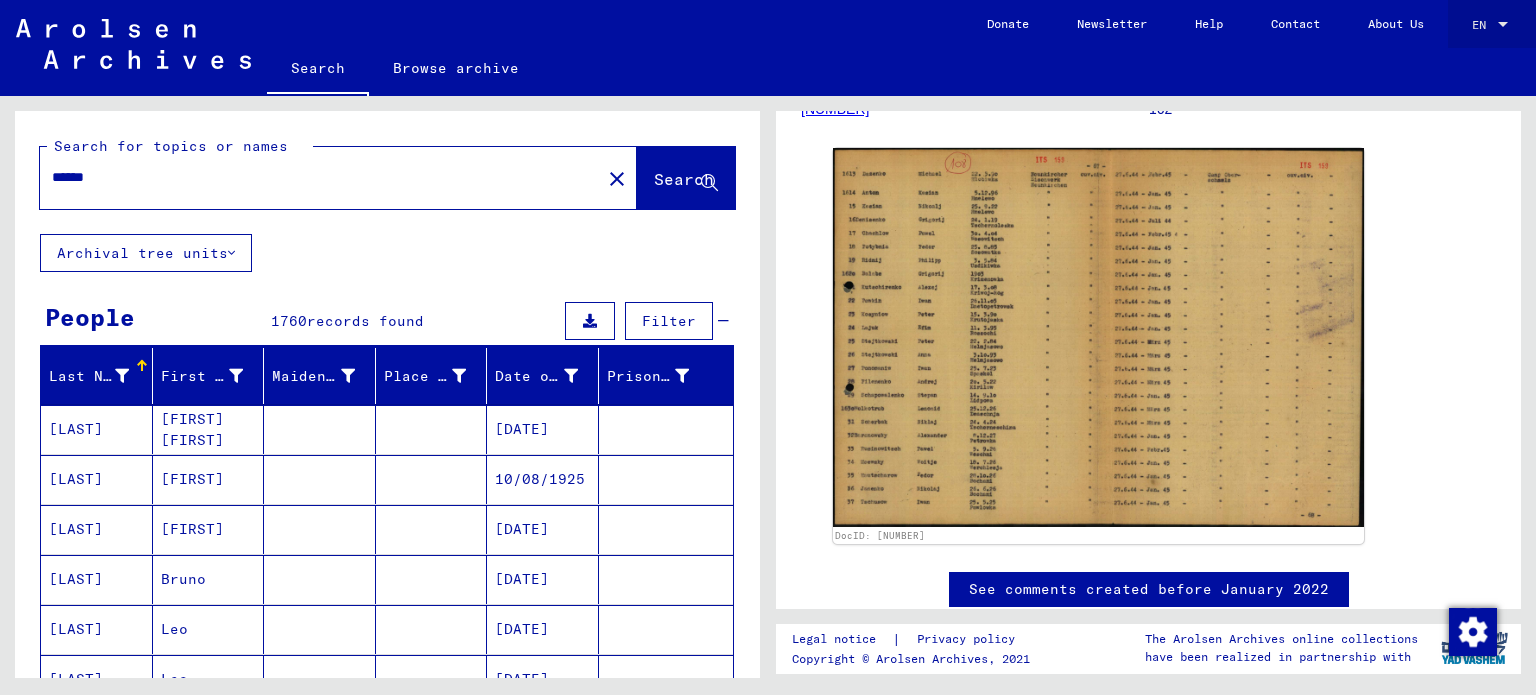 click on "[INITIAL] [INITIAL]" at bounding box center (1492, 24) 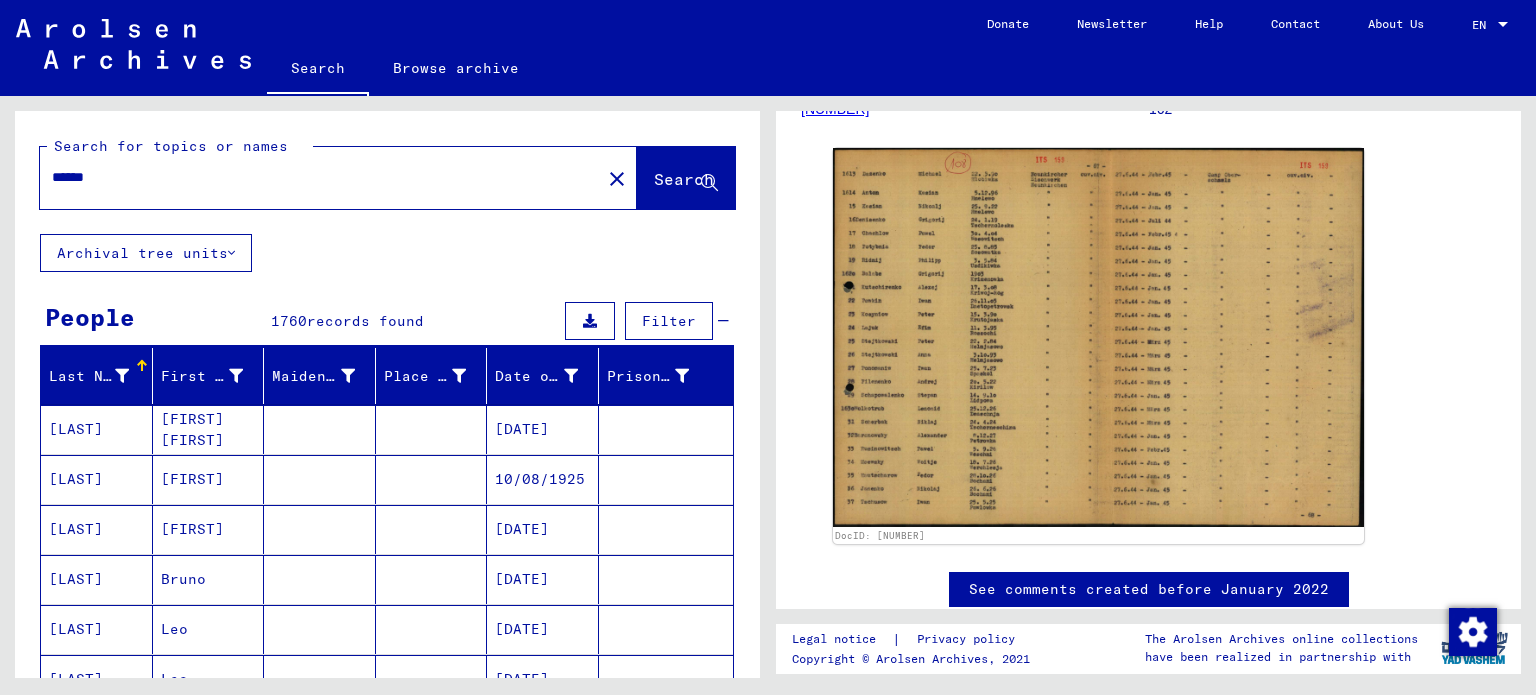 click on "EN" at bounding box center (1479, 24) 